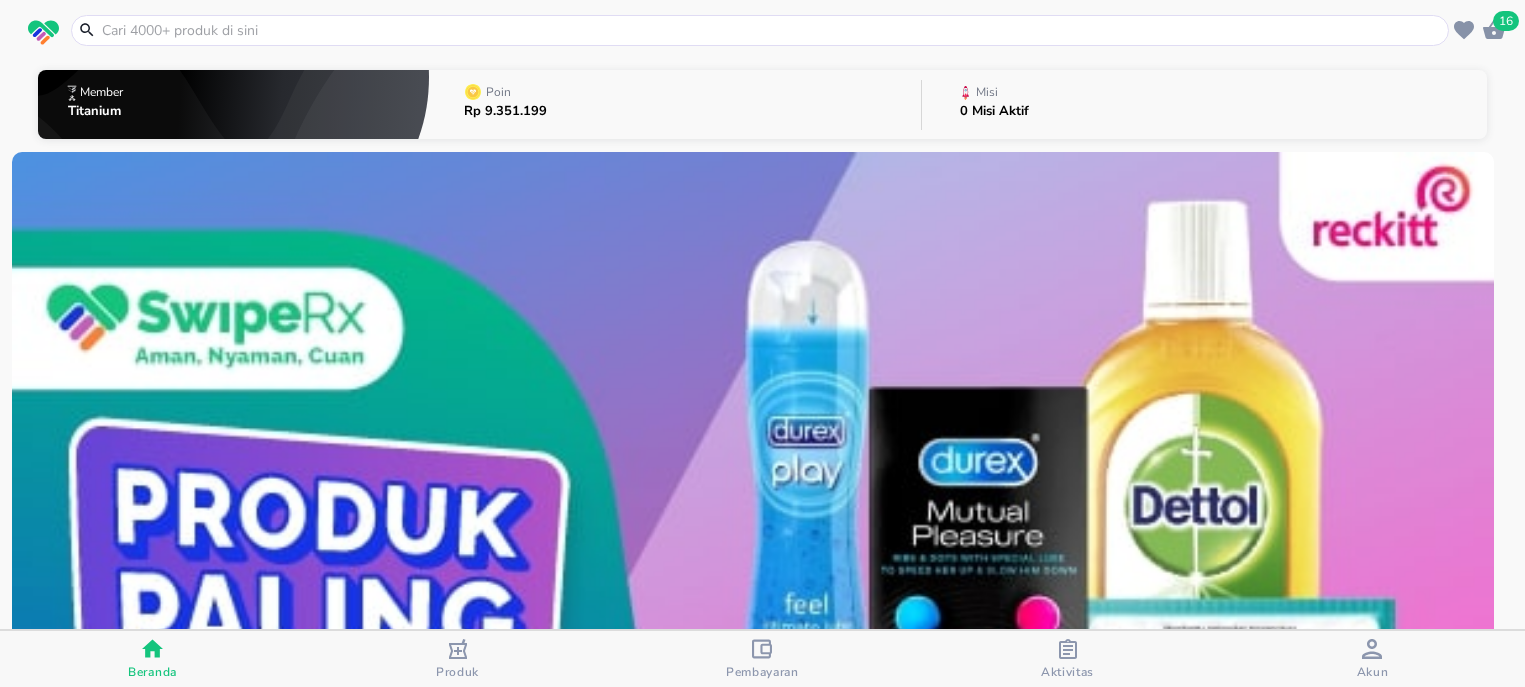 scroll, scrollTop: 0, scrollLeft: 0, axis: both 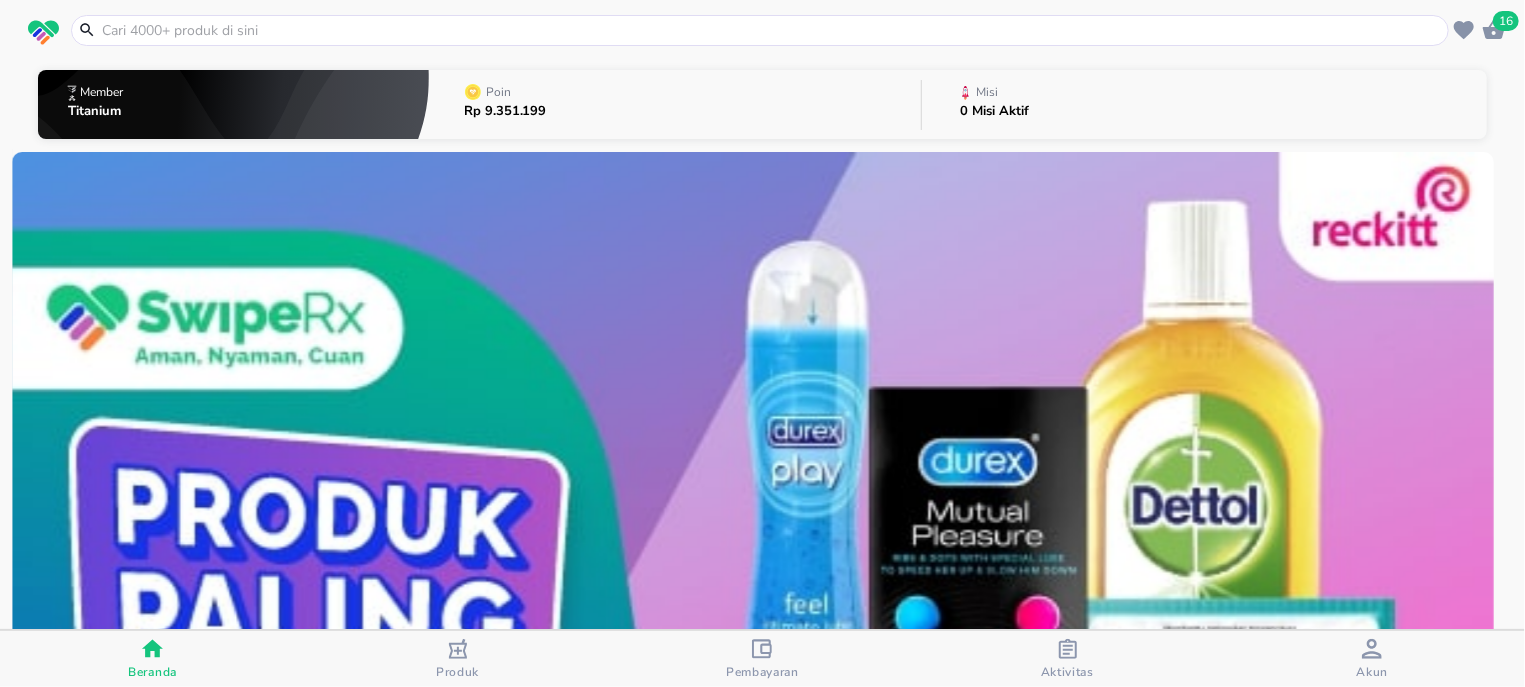 click at bounding box center (760, 30) 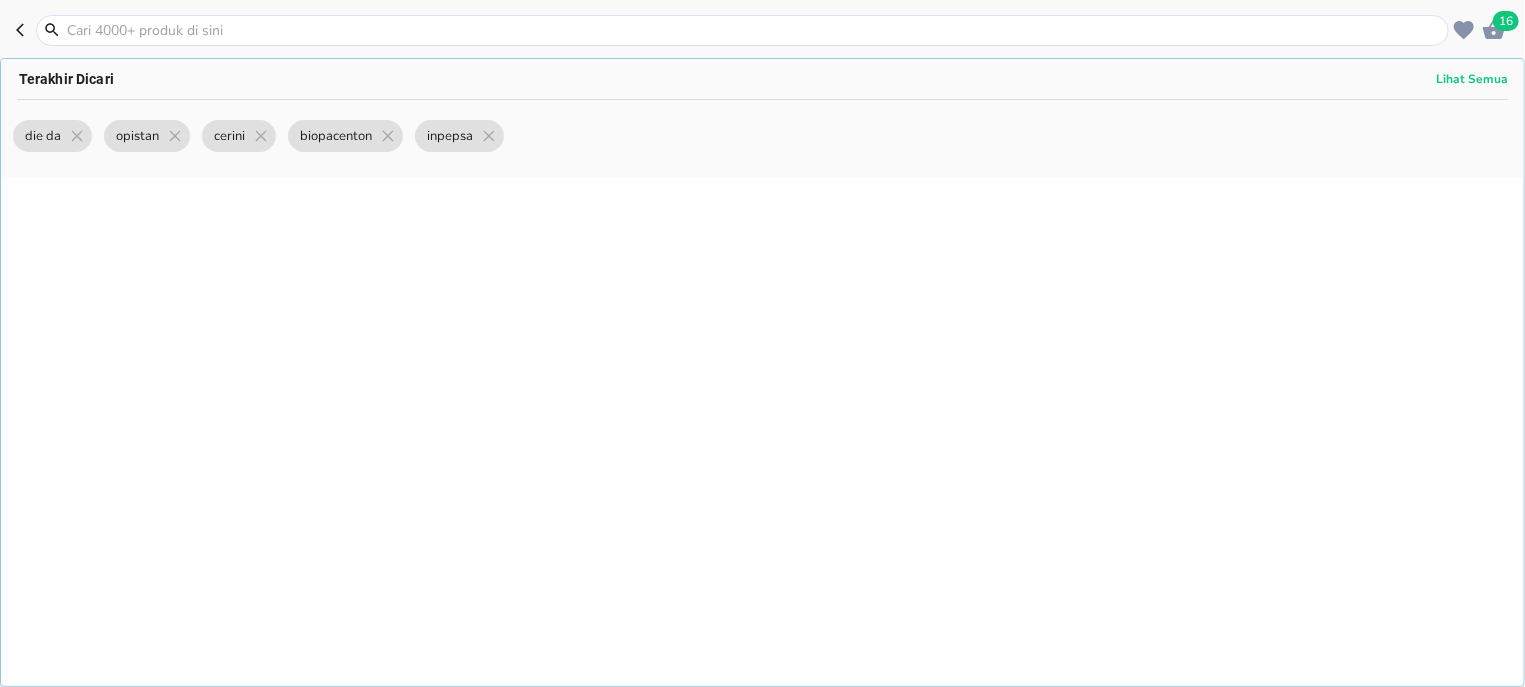 click at bounding box center (754, 30) 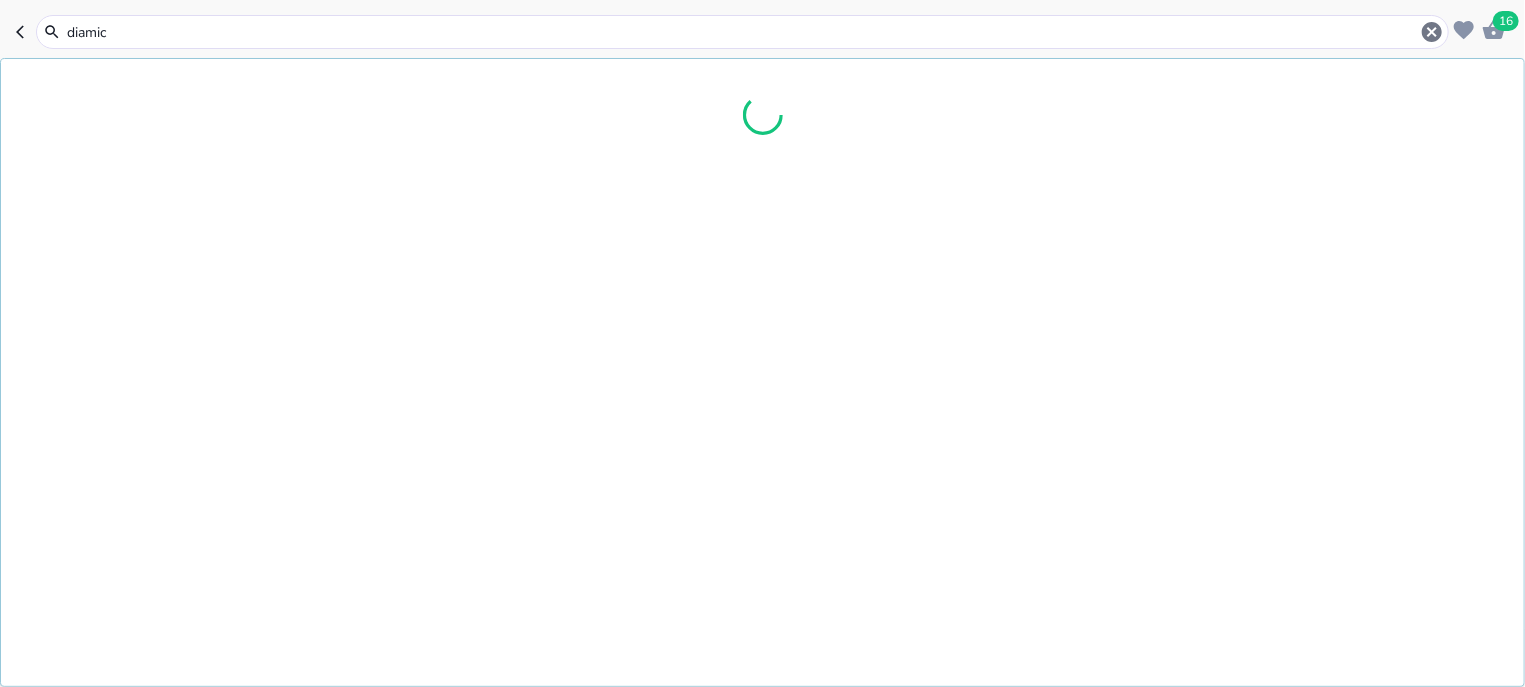 type on "diamicr" 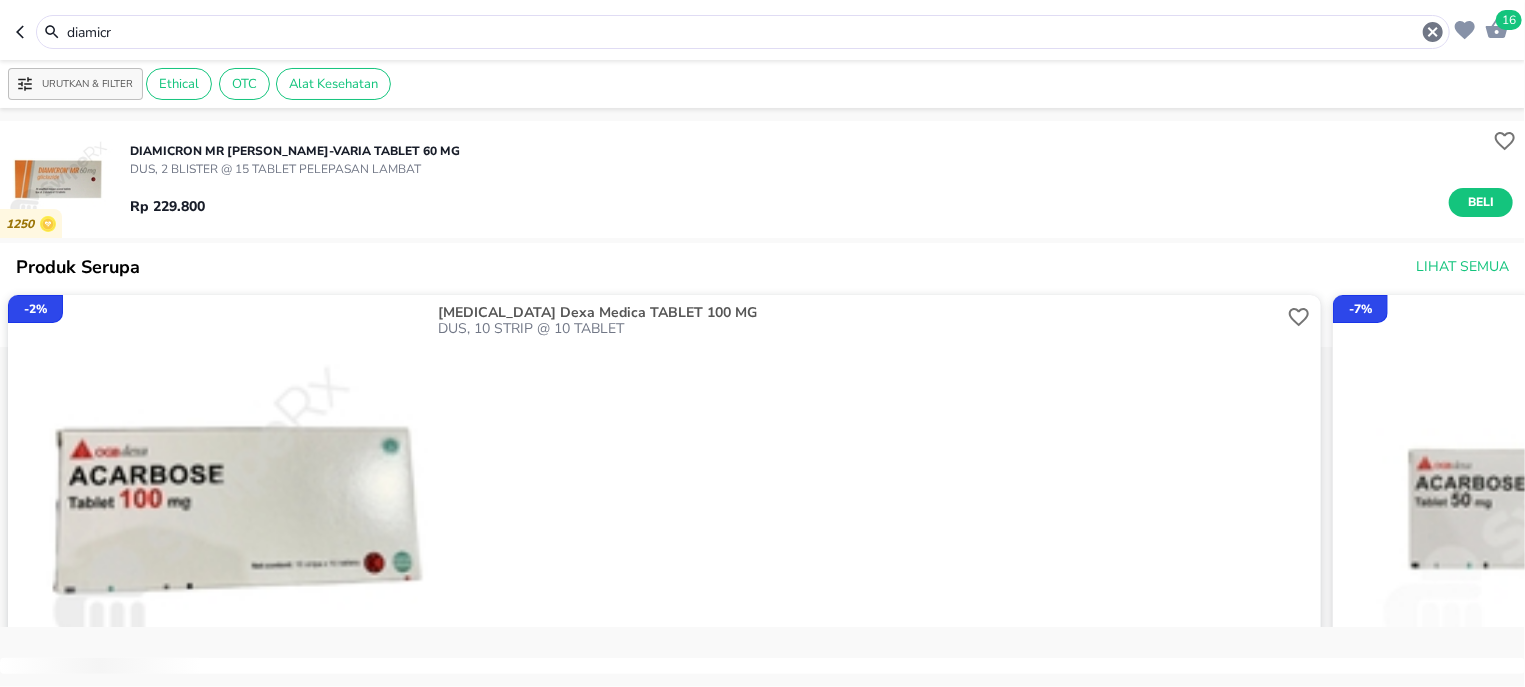 click on "Beli" at bounding box center [1481, 202] 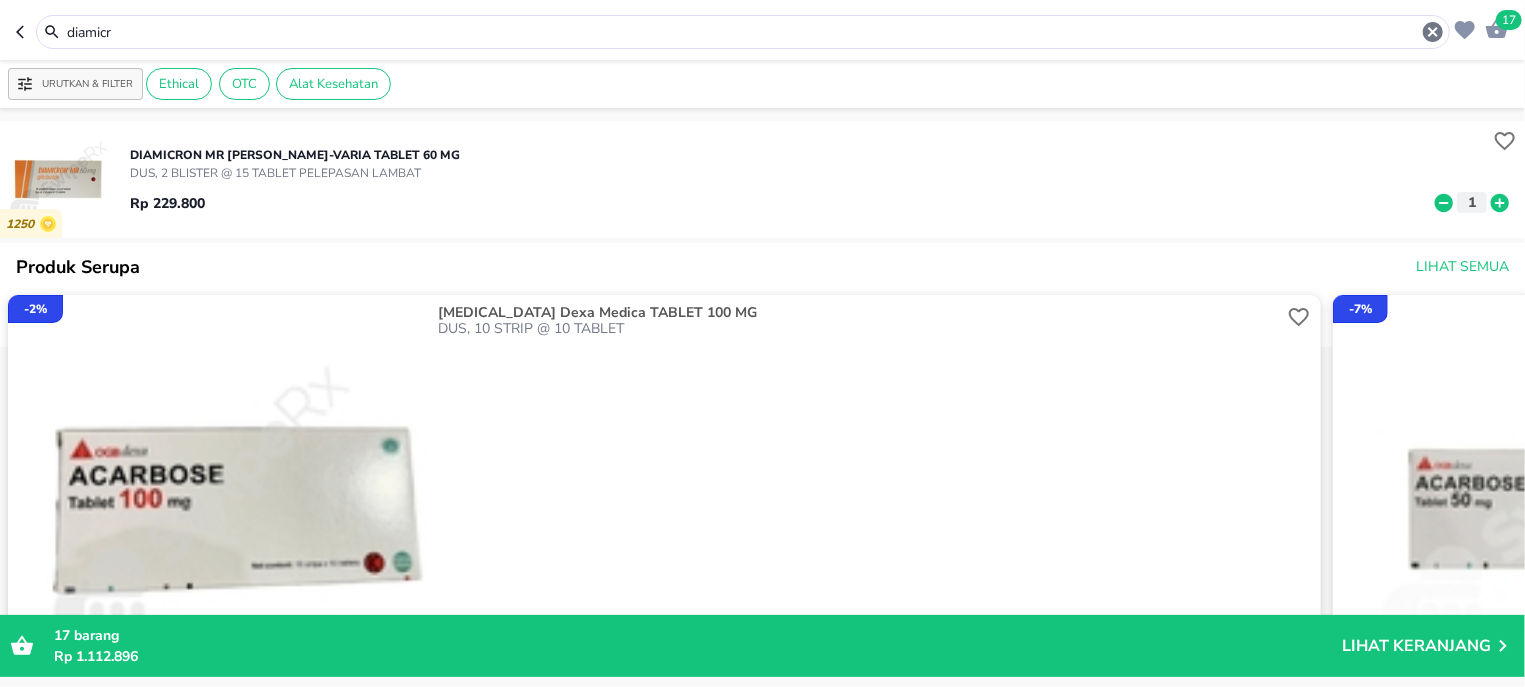 click on "diamicr" at bounding box center [743, 32] 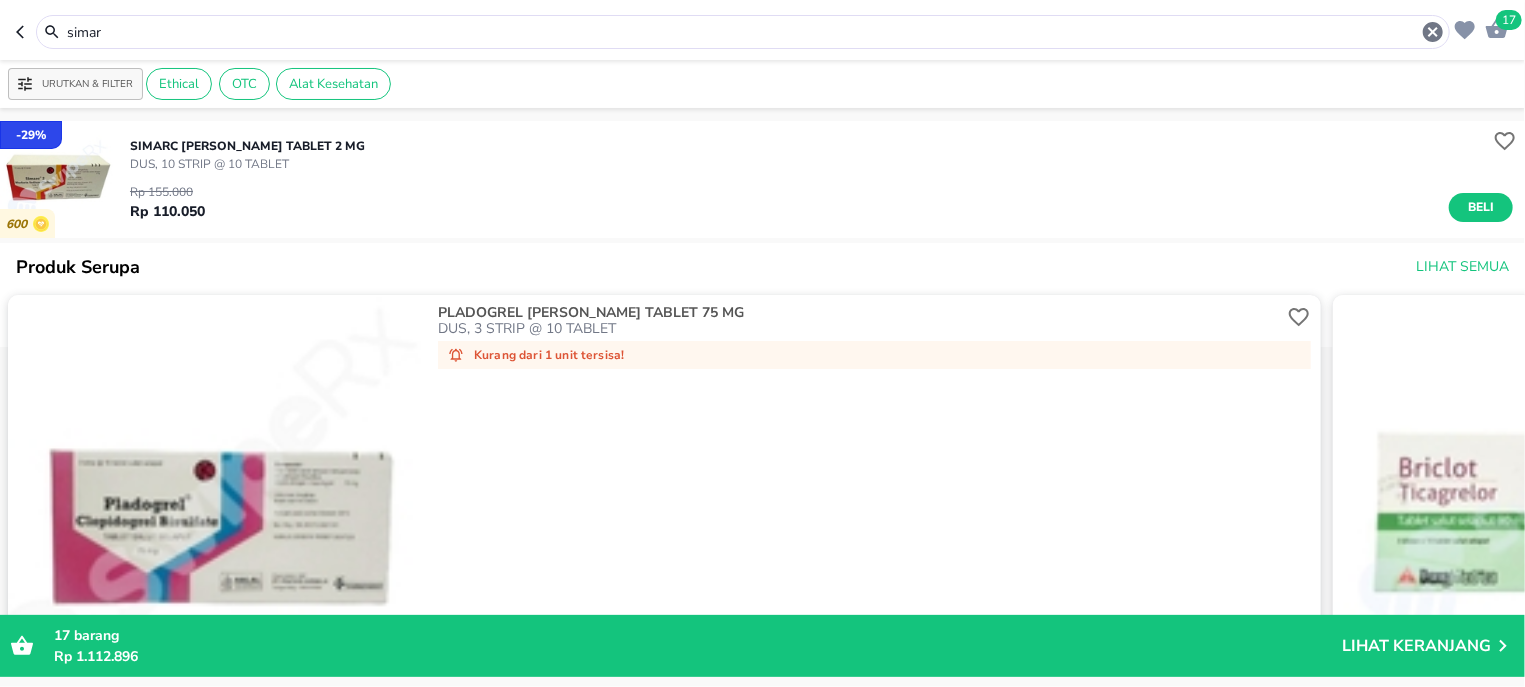 click on "Rp 155.000 Rp 110.050 Beli" at bounding box center (821, 197) 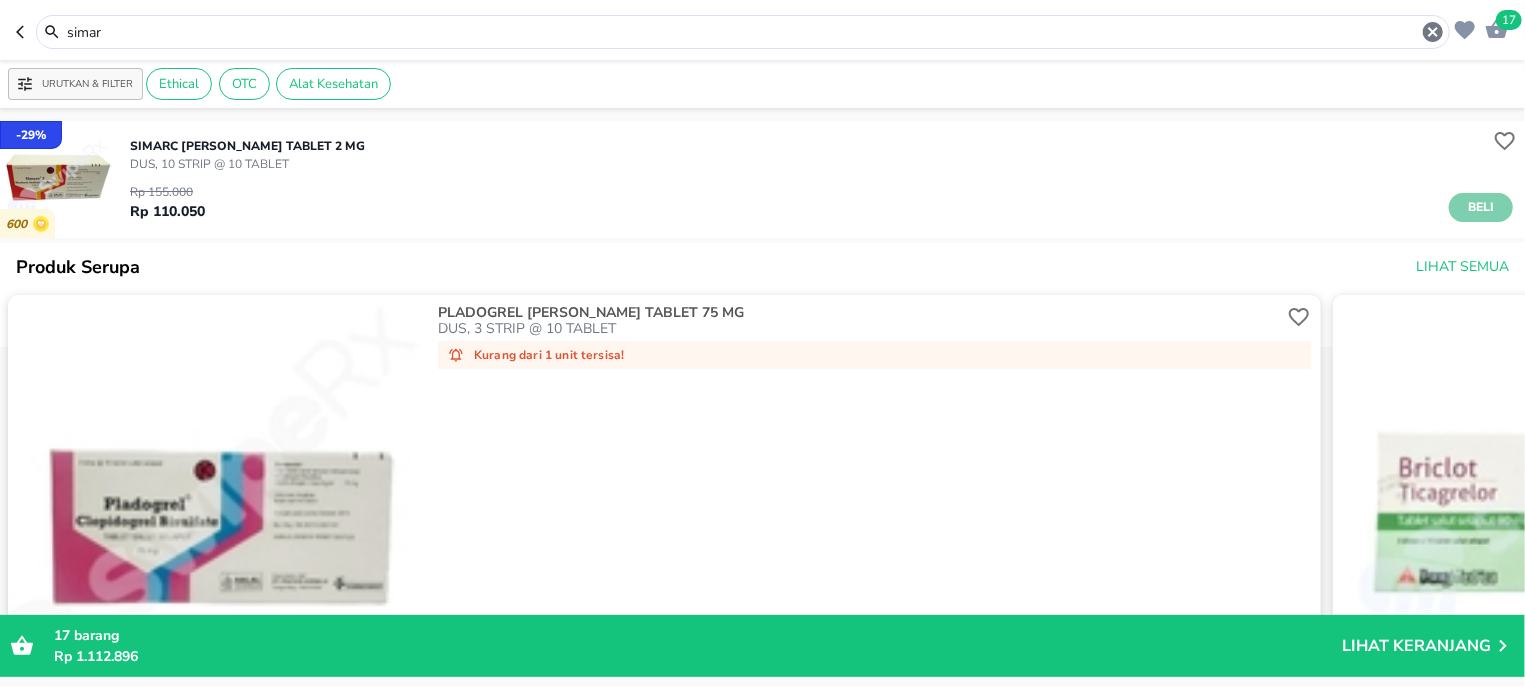 click on "Beli" at bounding box center [1481, 207] 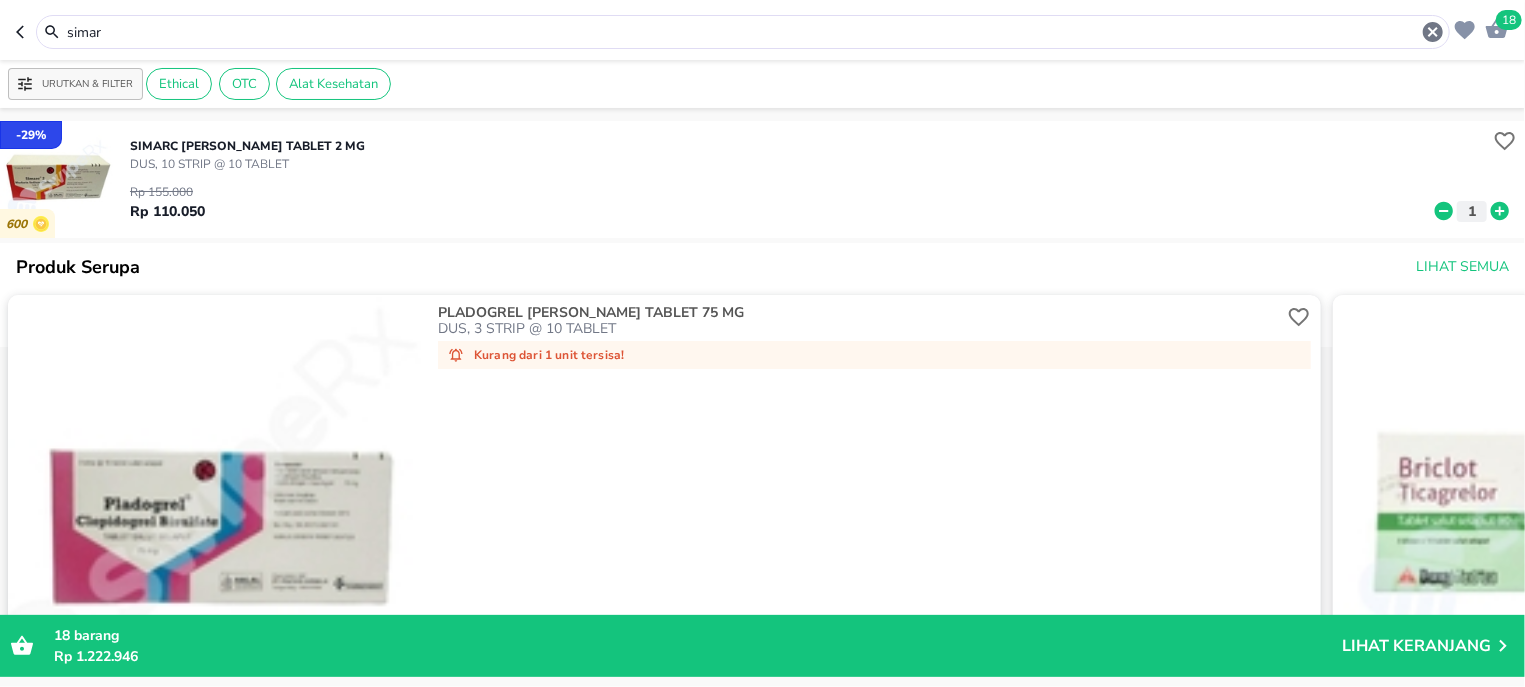 click on "simar" at bounding box center (743, 32) 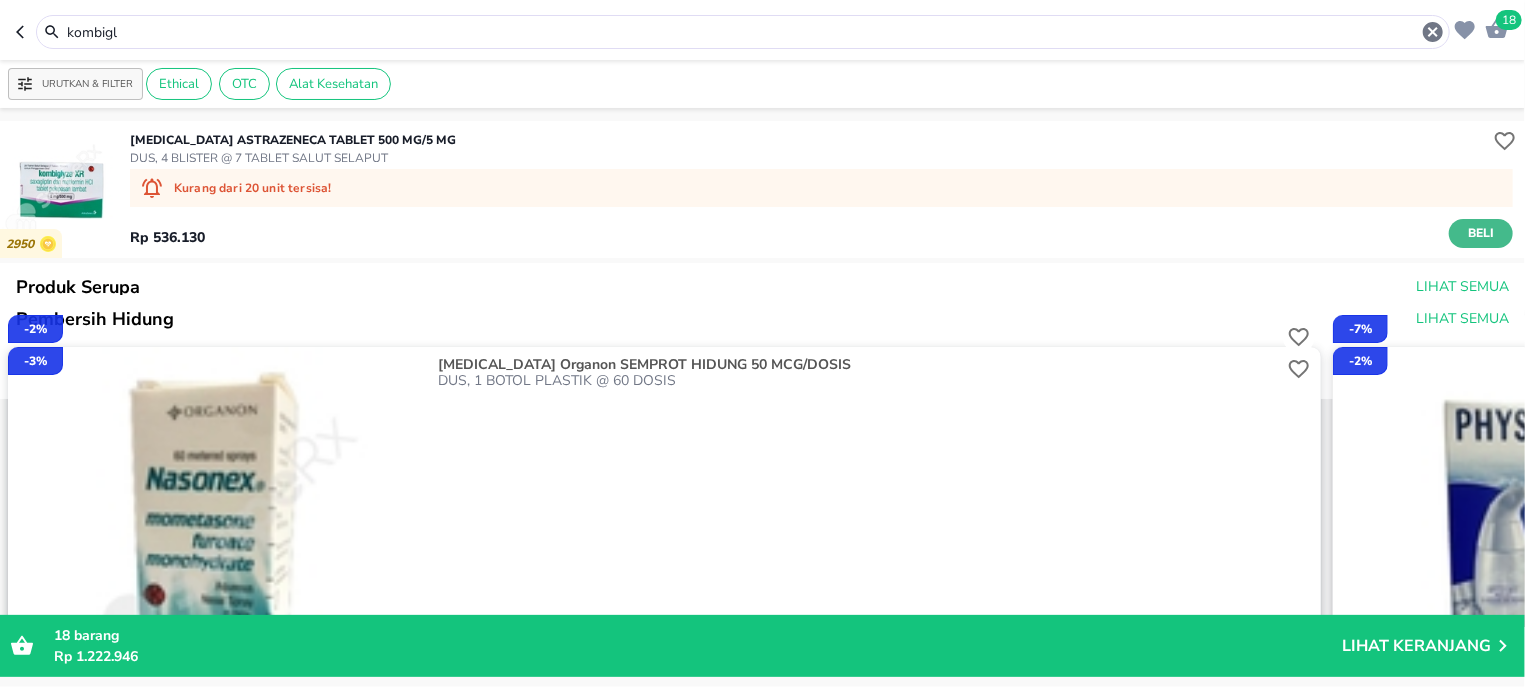 click on "Beli" at bounding box center [1481, 233] 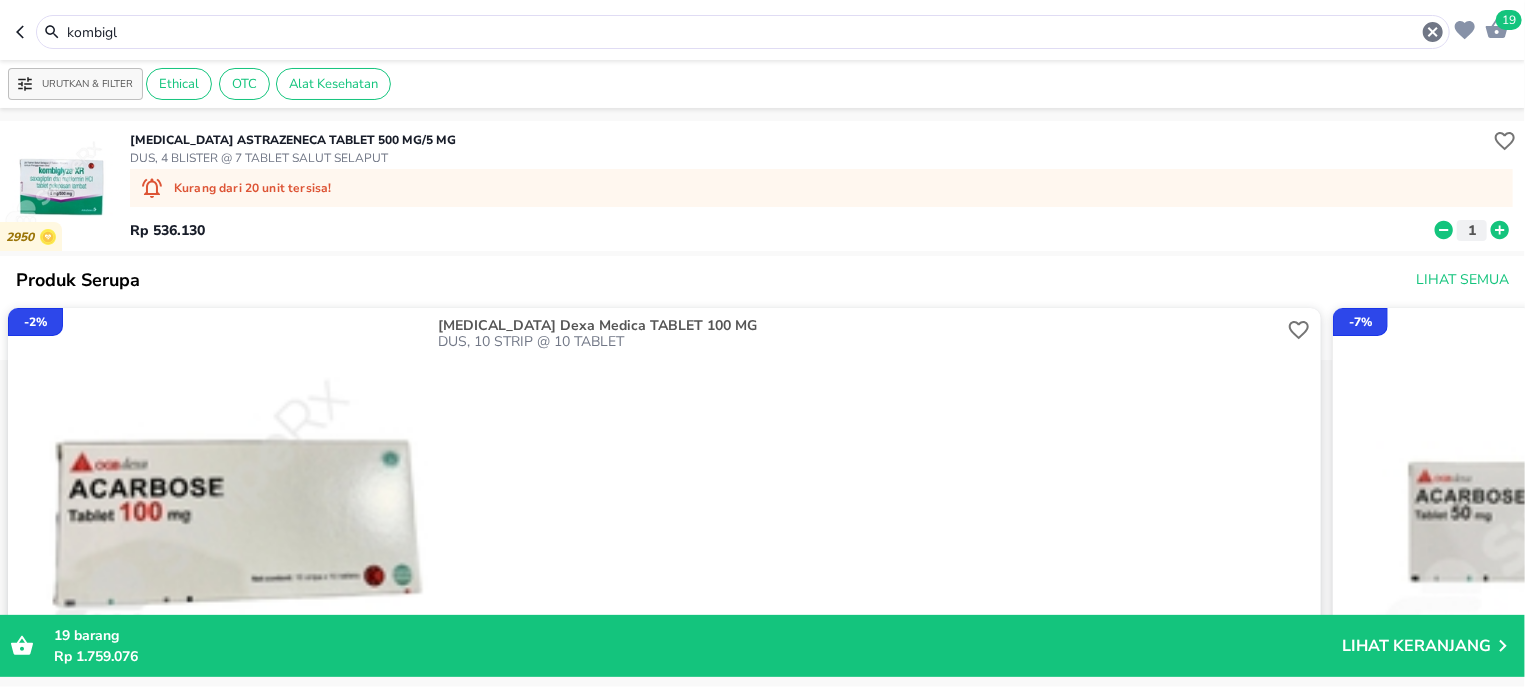 click on "kombigl" at bounding box center (743, 32) 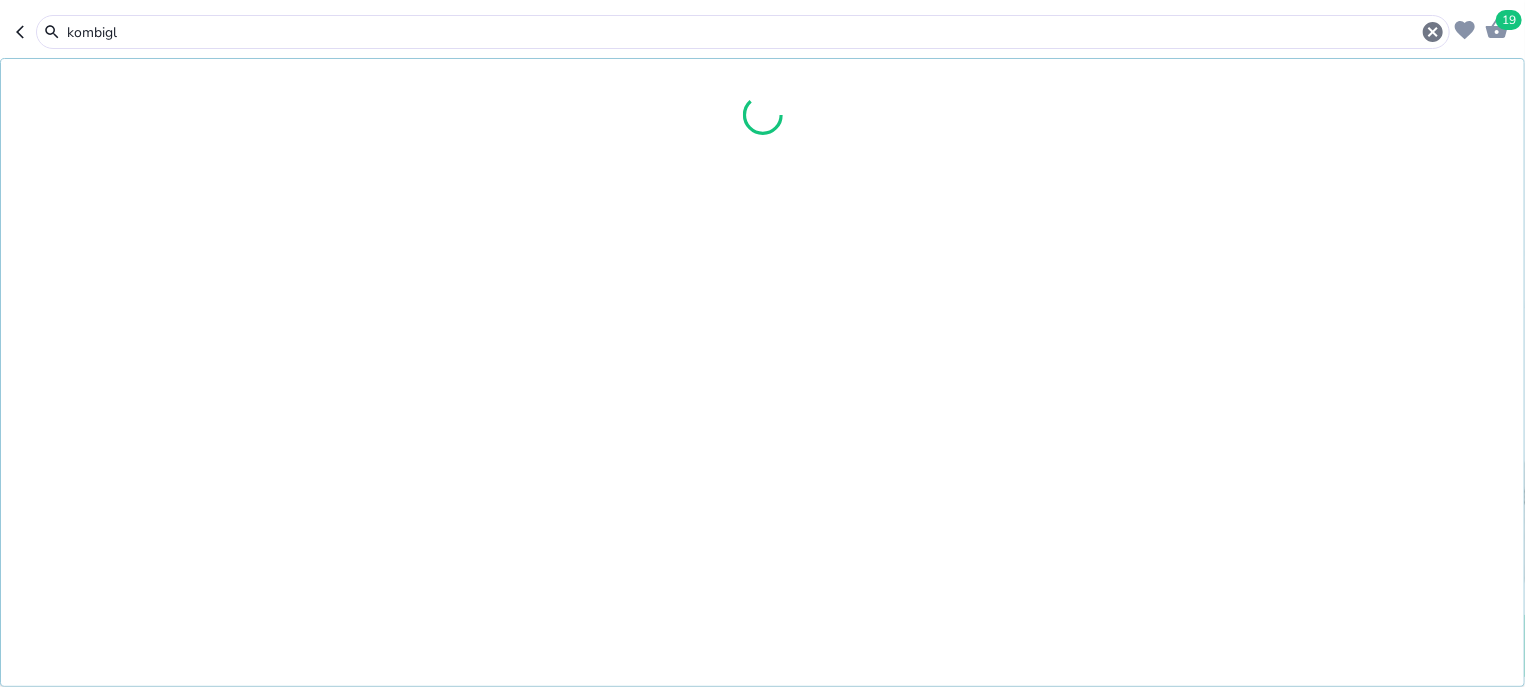 click on "kombigl" at bounding box center [743, 32] 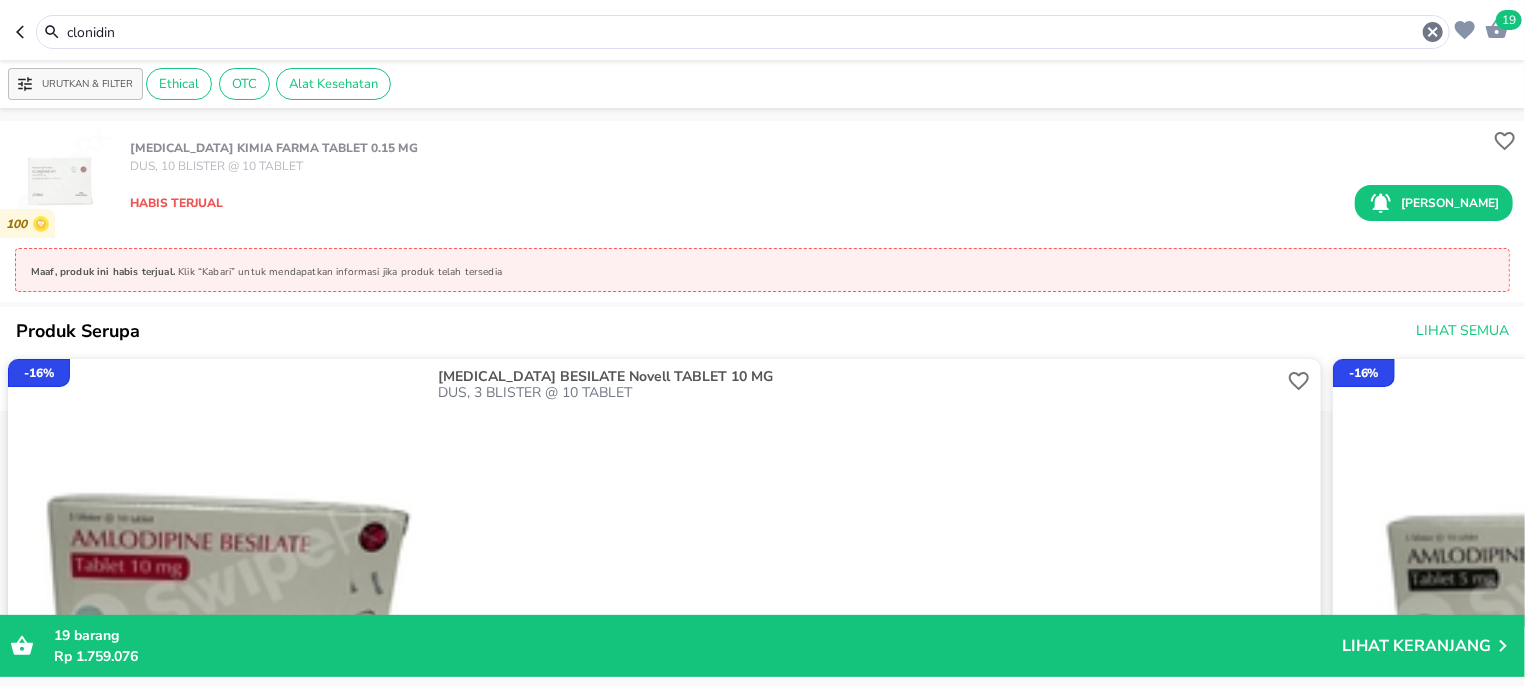 click on "clonidin" at bounding box center (743, 32) 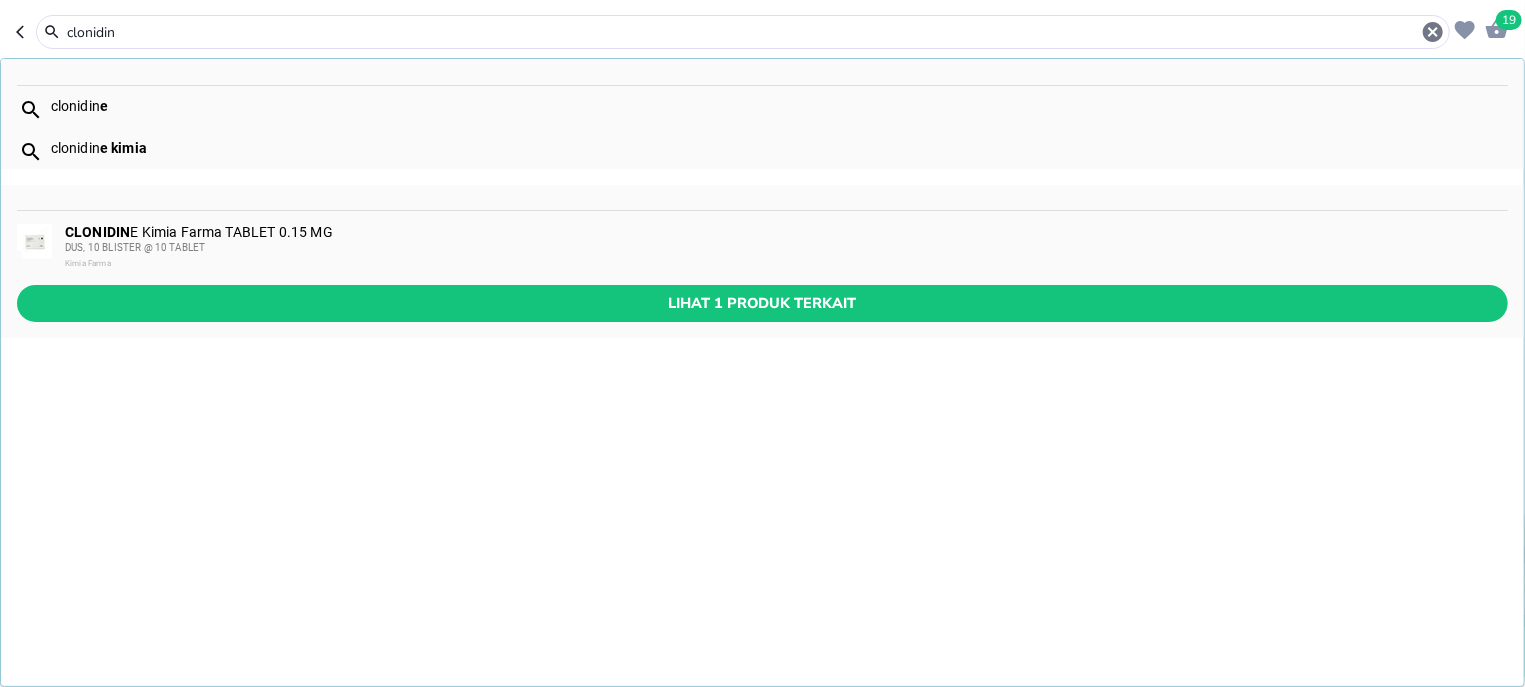 click on "clonidin" at bounding box center (743, 32) 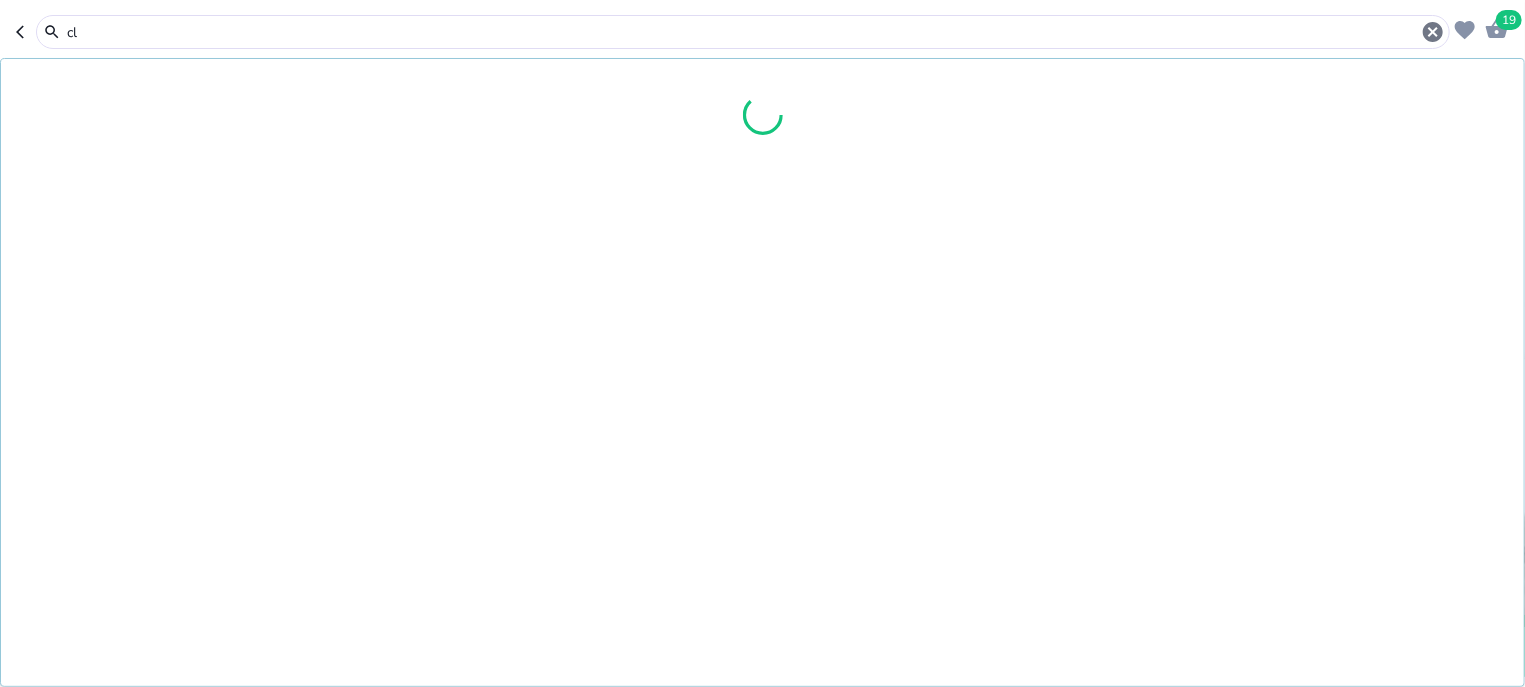 type on "c" 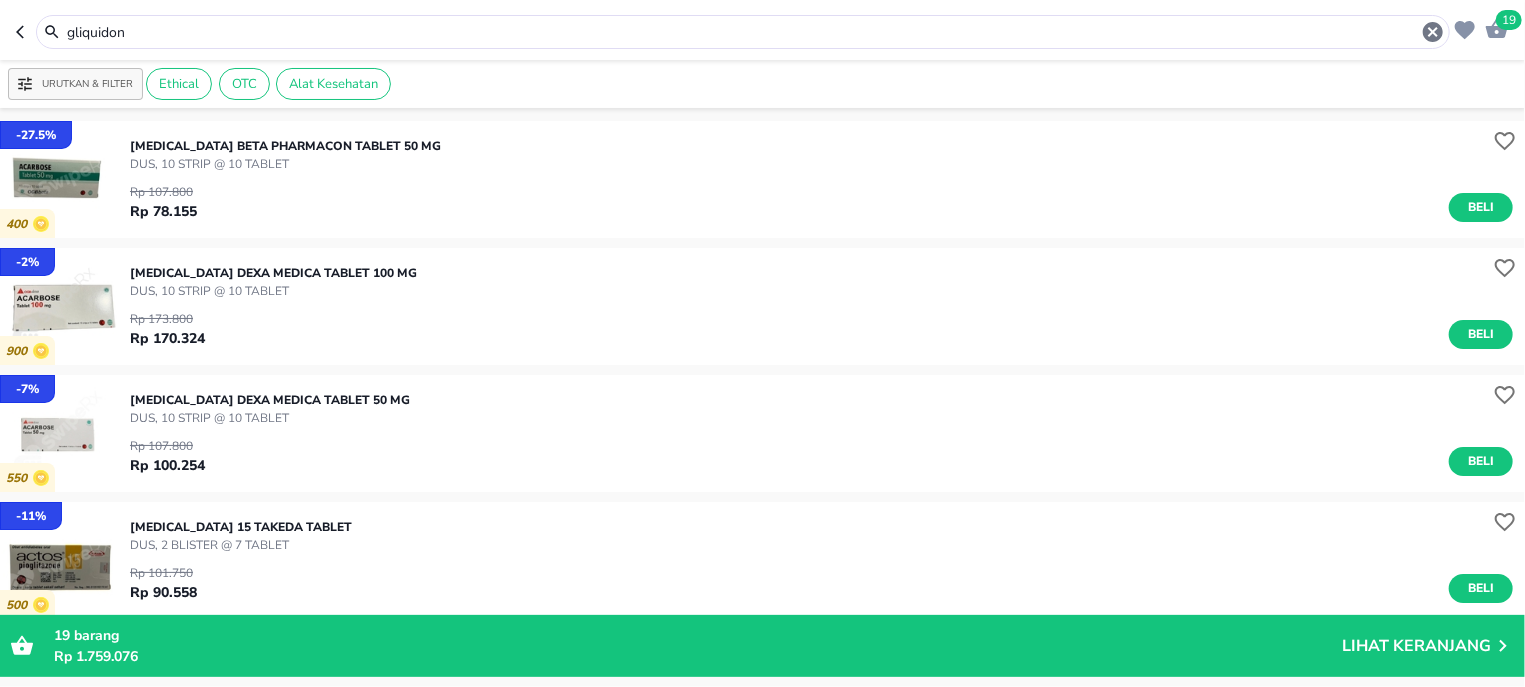 click on "gliquidon" at bounding box center [743, 32] 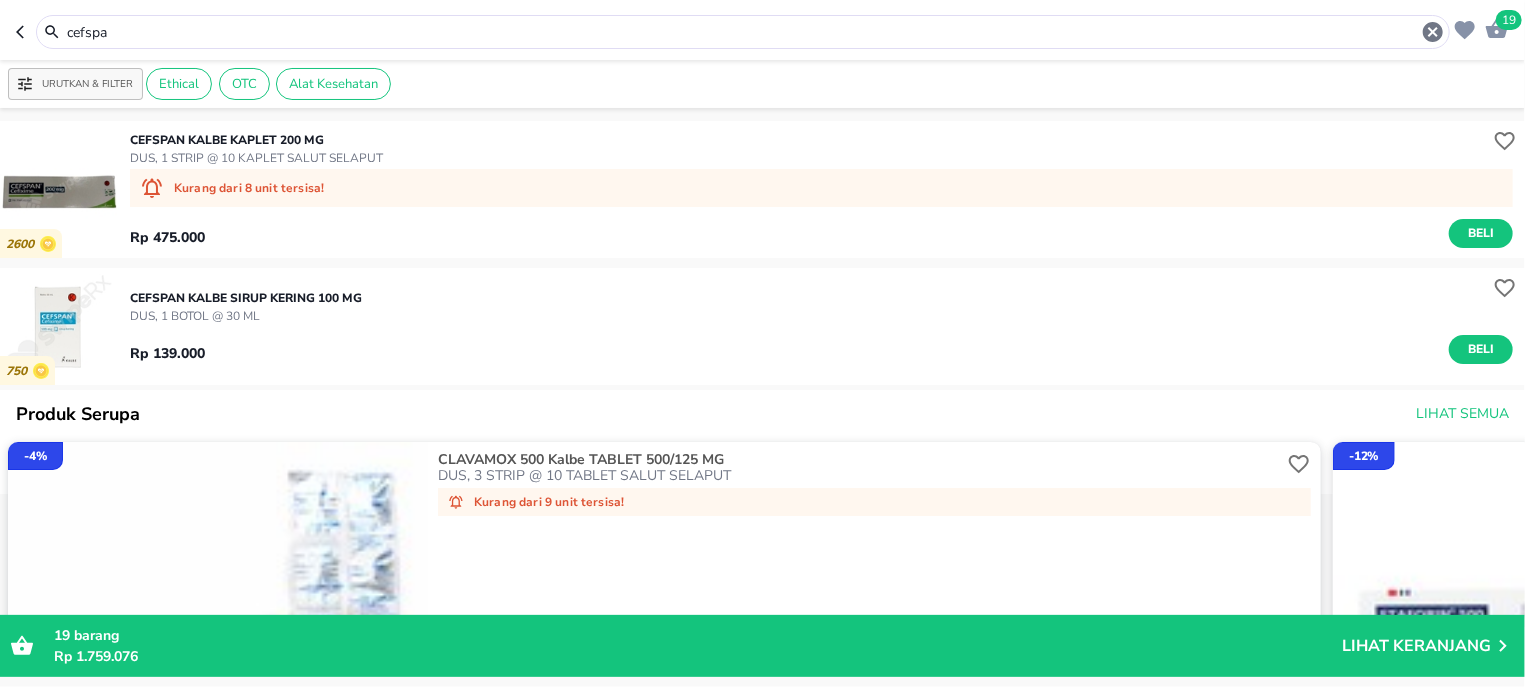 click at bounding box center (58, 189) 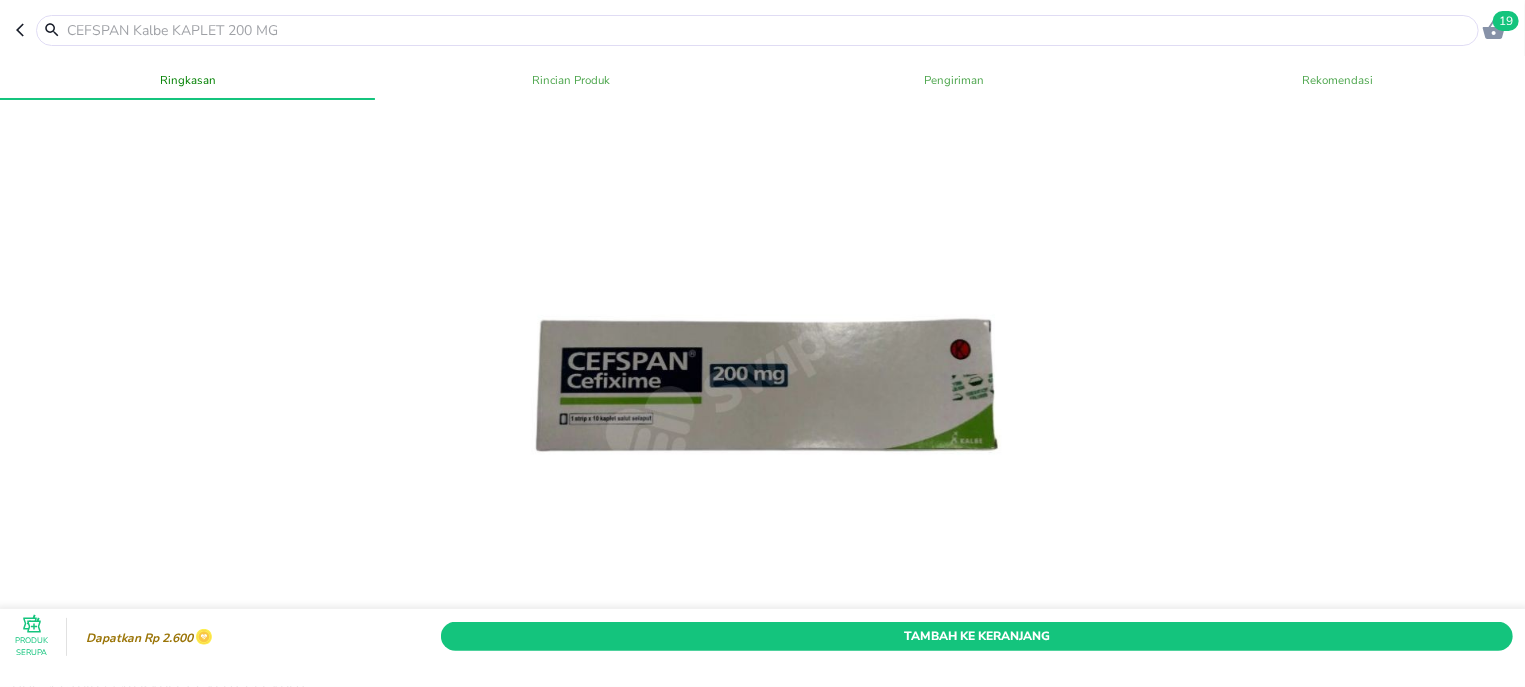 click on "Tambah Ke Keranjang" at bounding box center [977, 636] 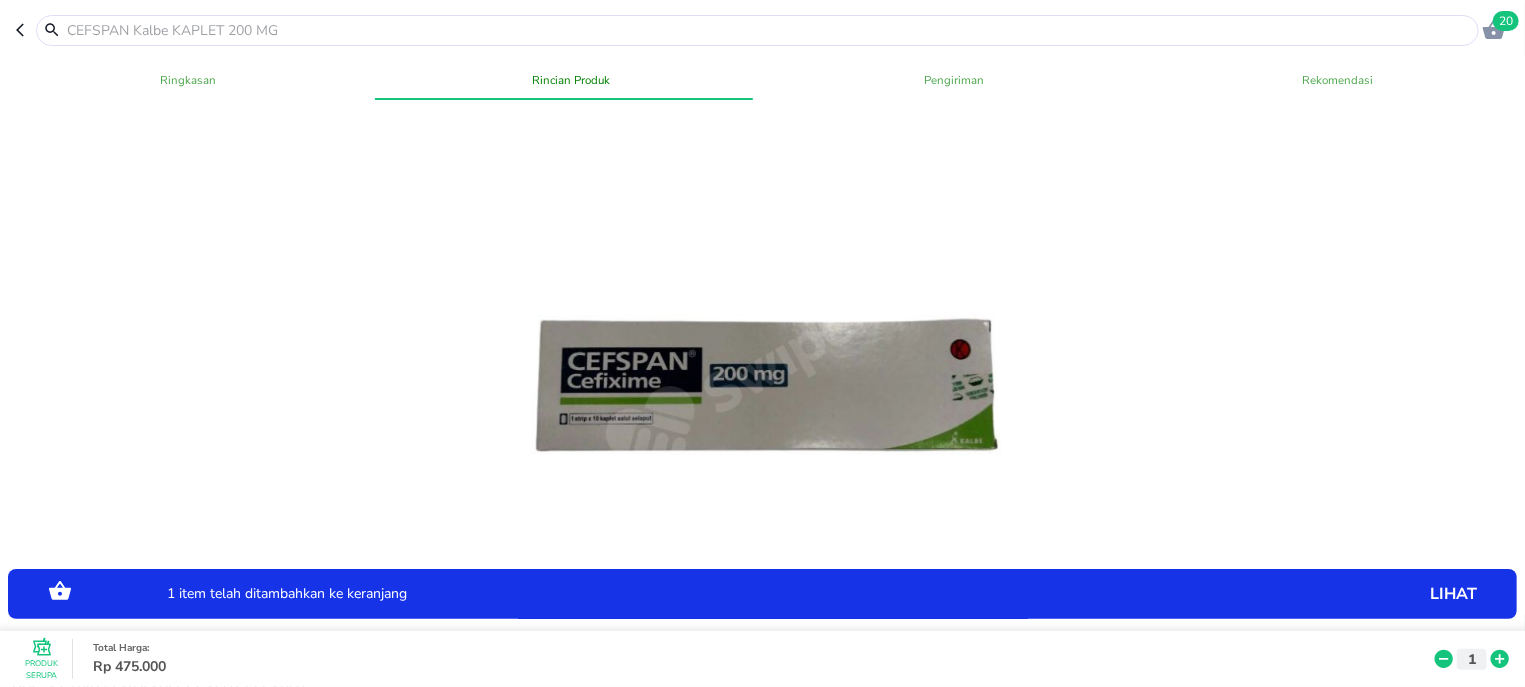 scroll, scrollTop: 509, scrollLeft: 0, axis: vertical 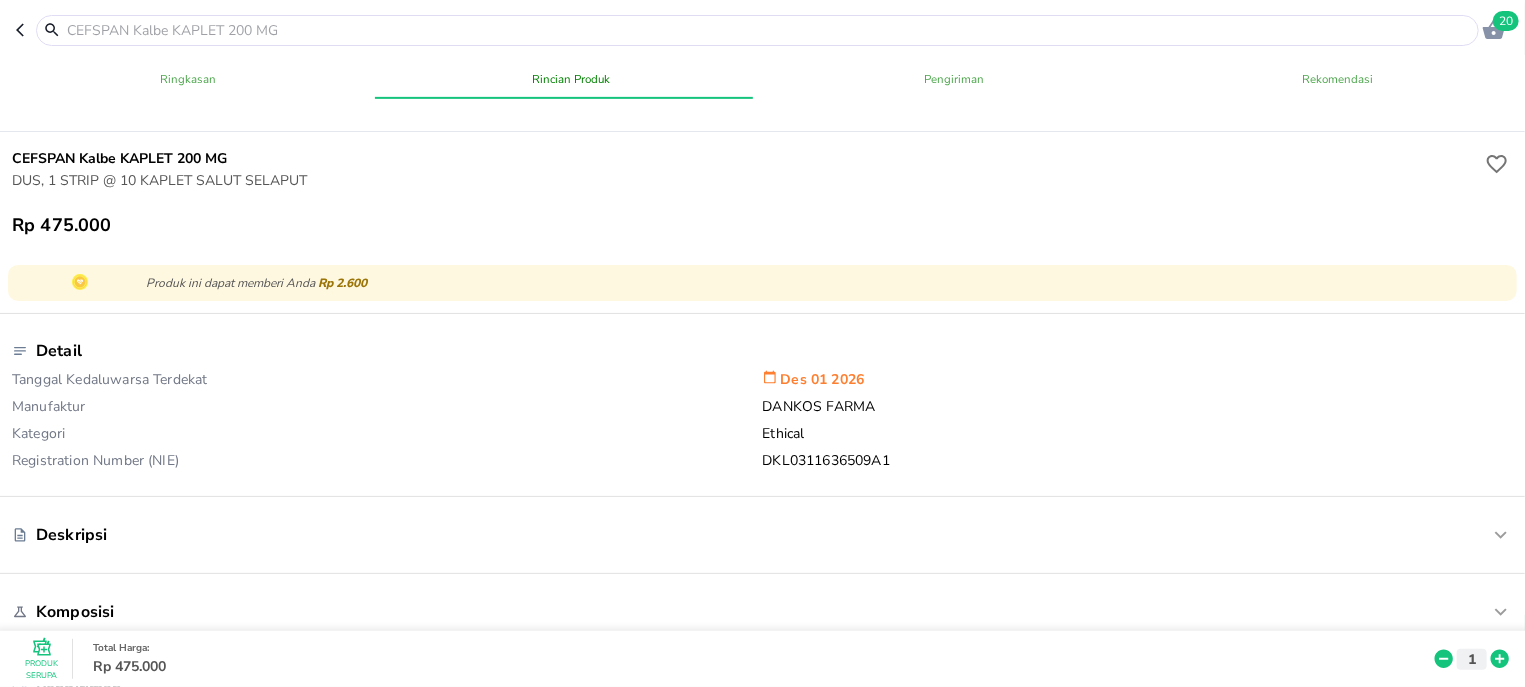 click at bounding box center (769, 30) 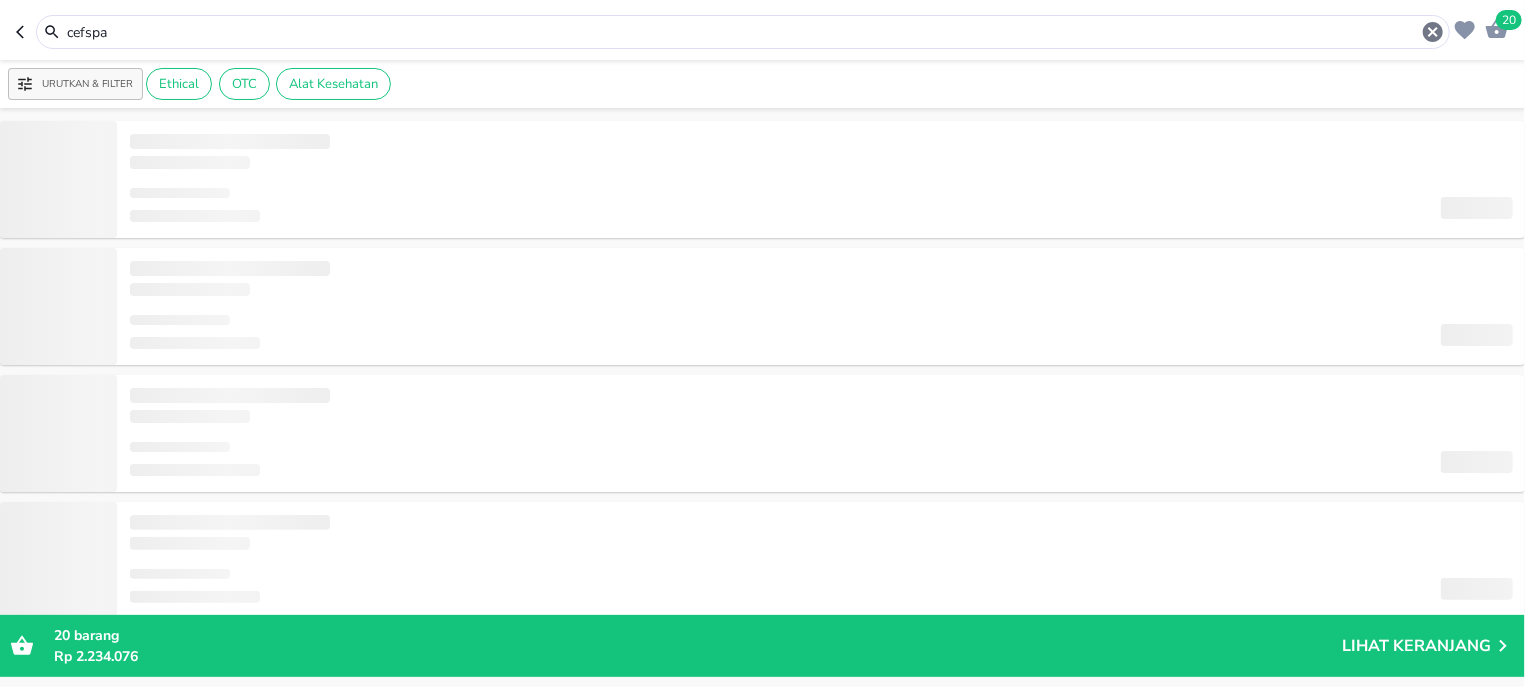 type on "acet" 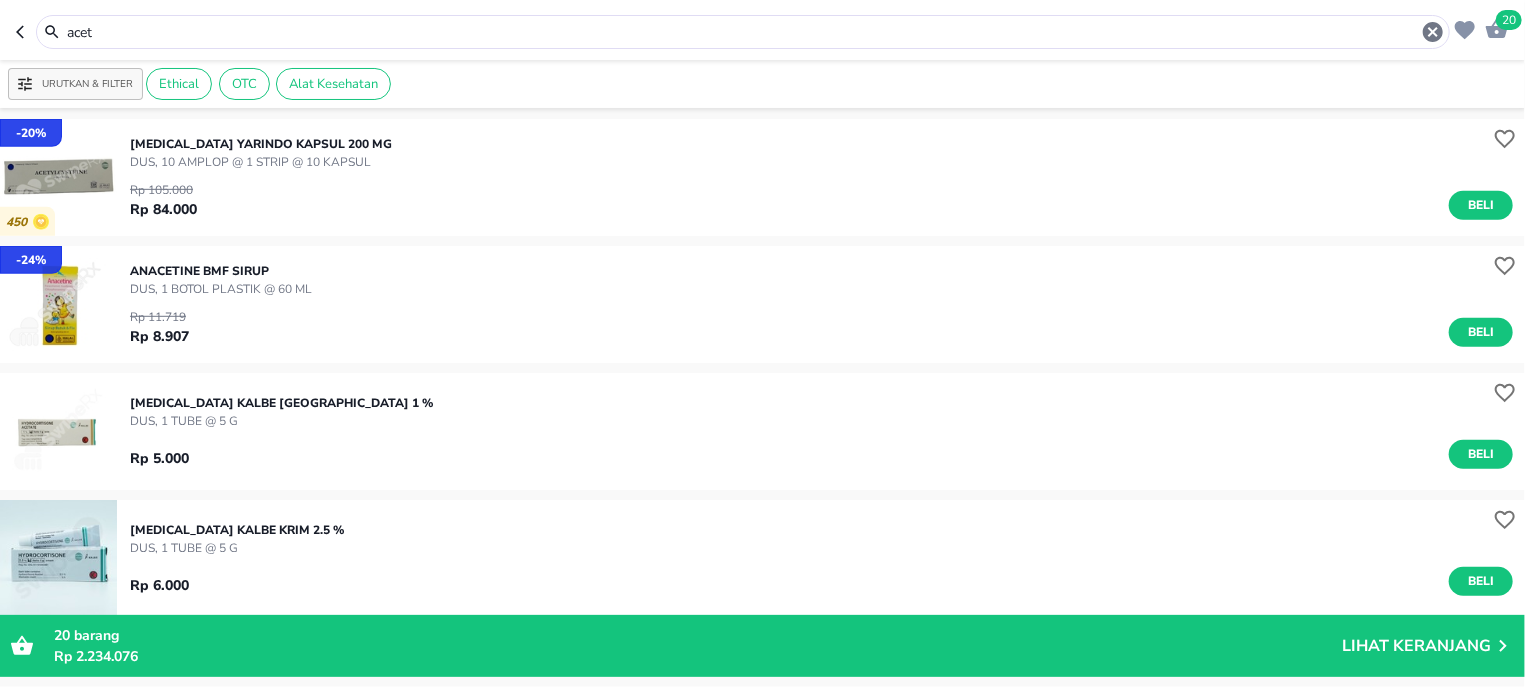 scroll, scrollTop: 0, scrollLeft: 0, axis: both 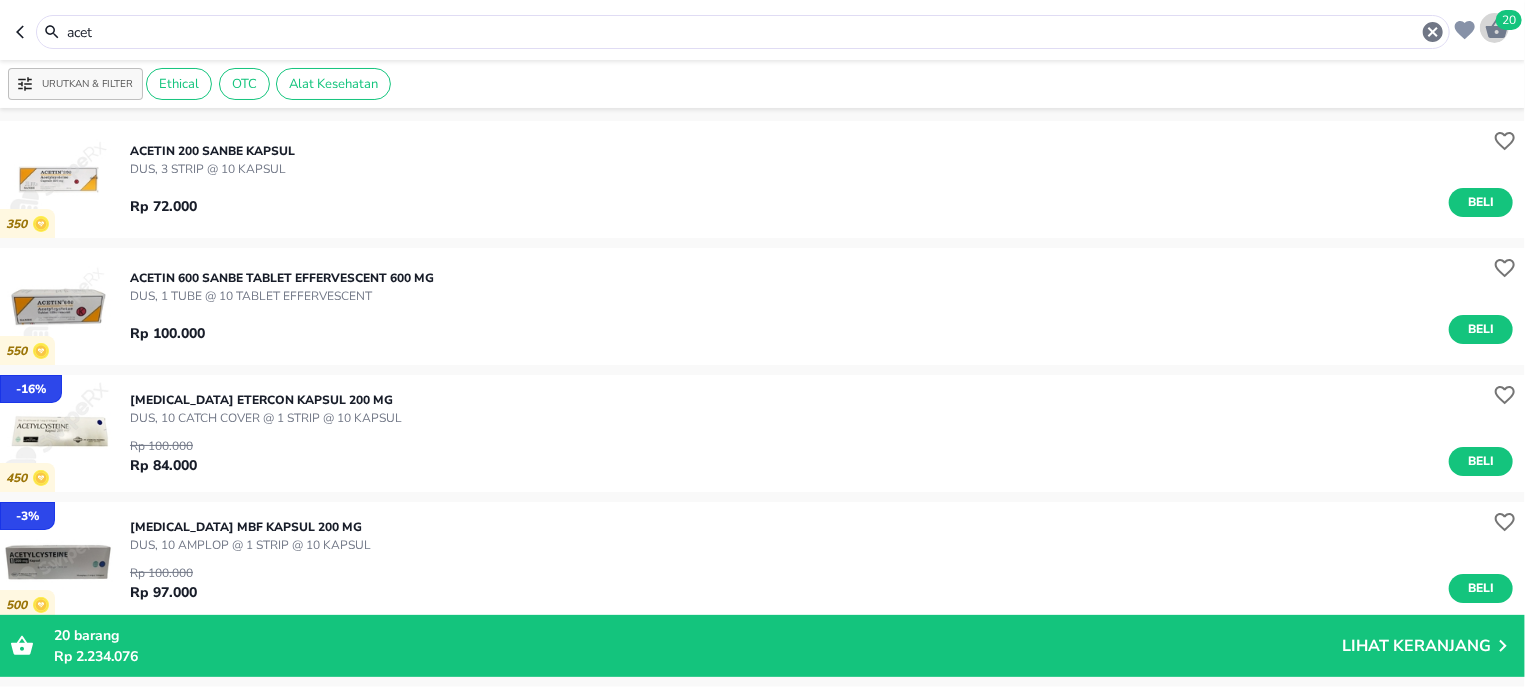 click on "20" at bounding box center [1509, 20] 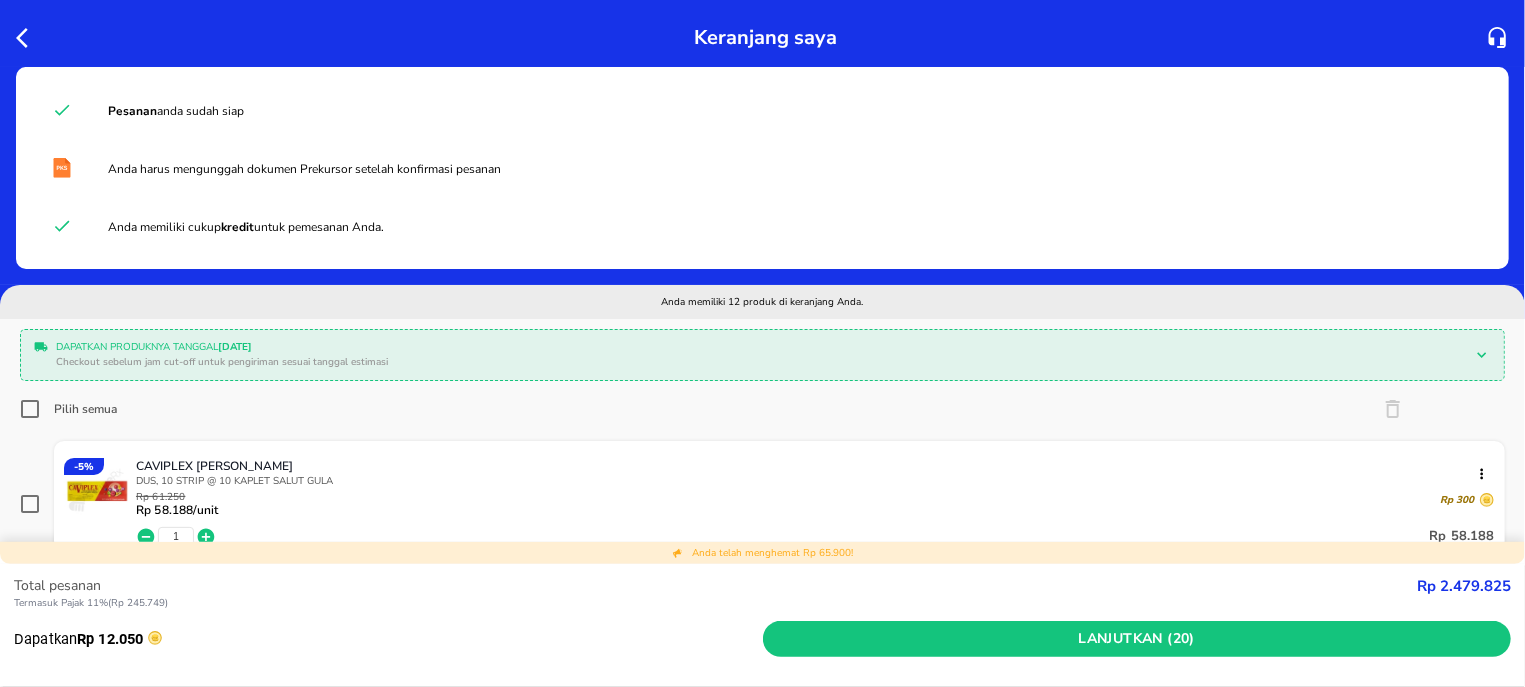 click on "Pilih semua" at bounding box center [30, 409] 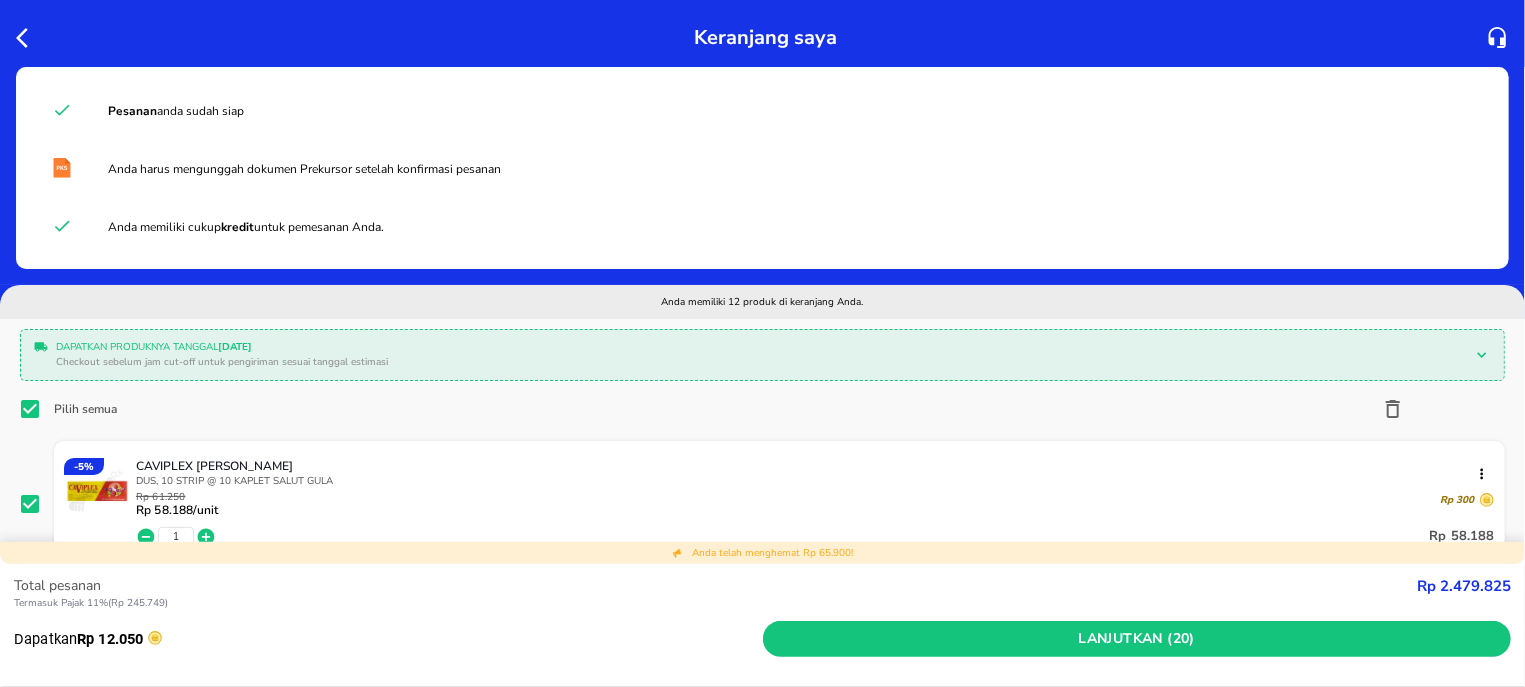 checkbox on "true" 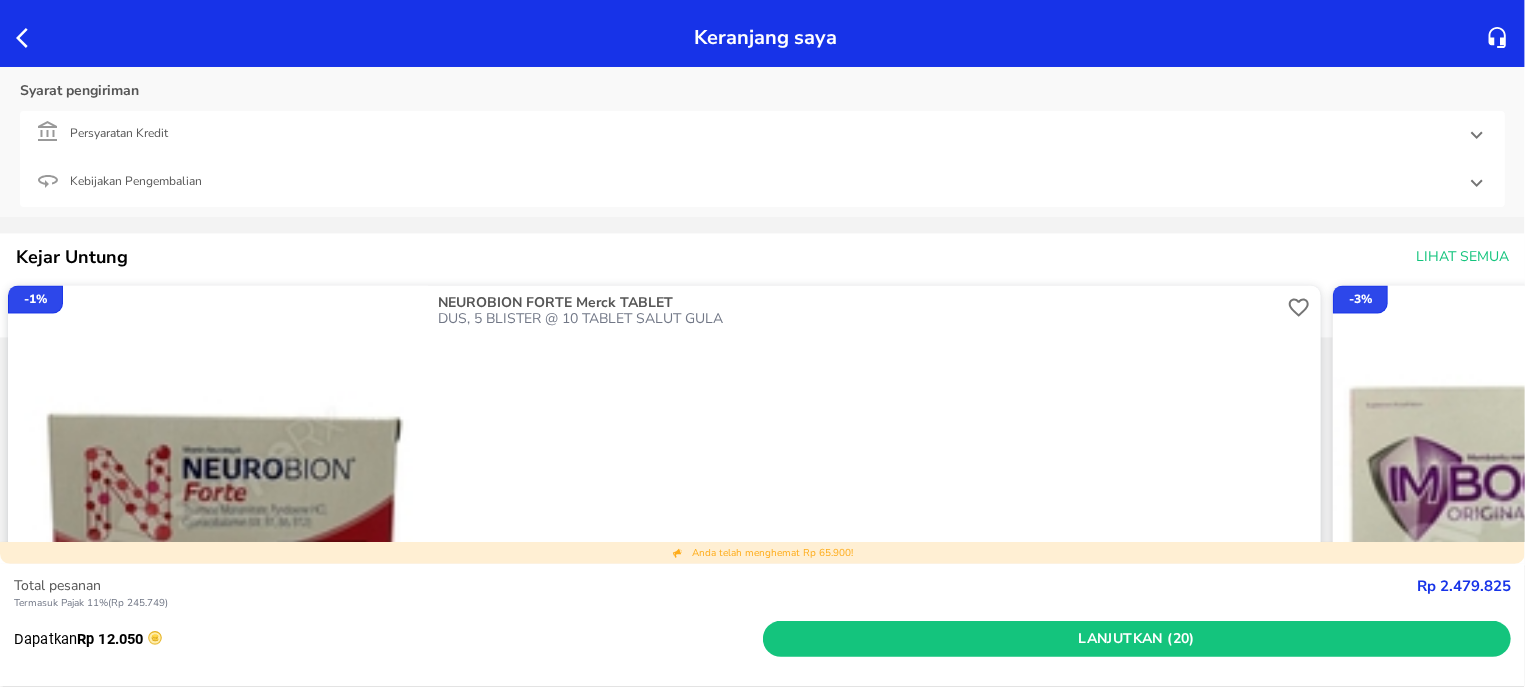 scroll, scrollTop: 1273, scrollLeft: 0, axis: vertical 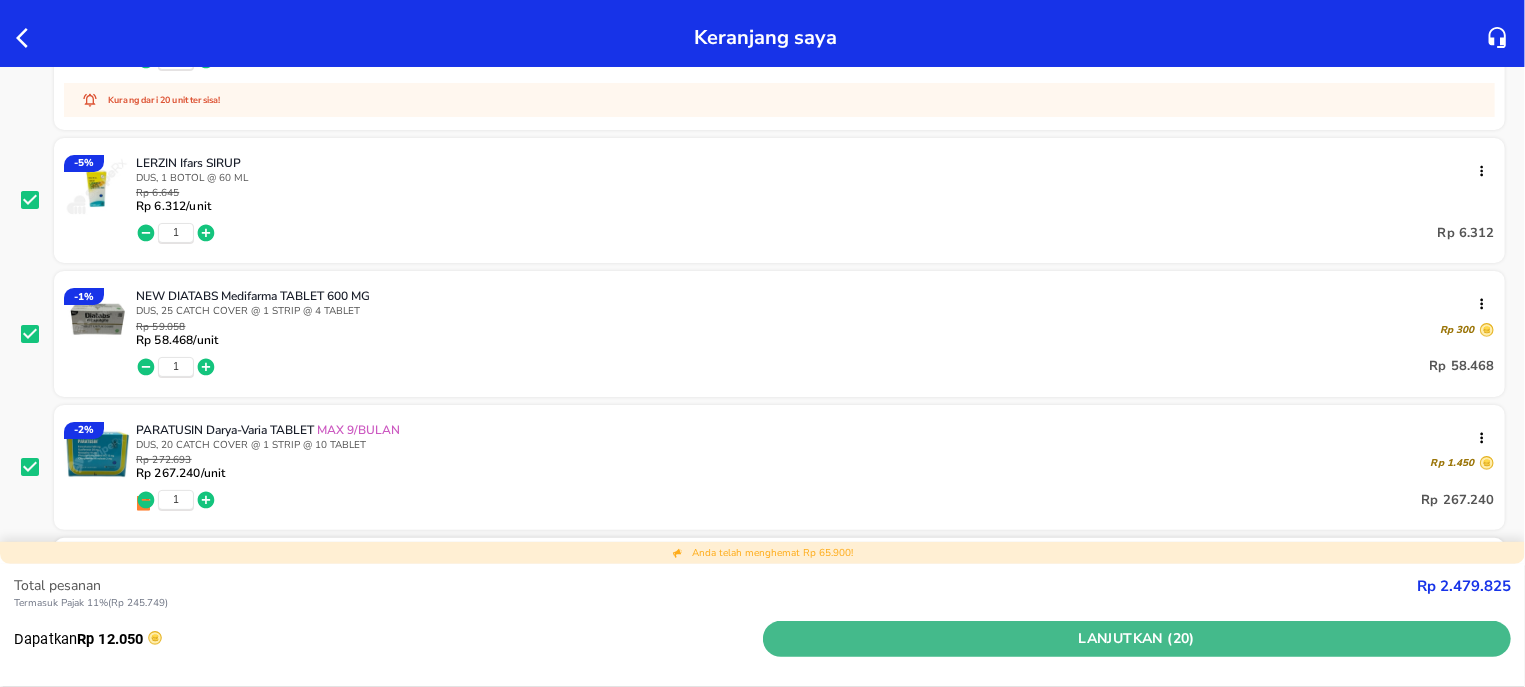 click on "Lanjutkan (20)" at bounding box center (1137, 639) 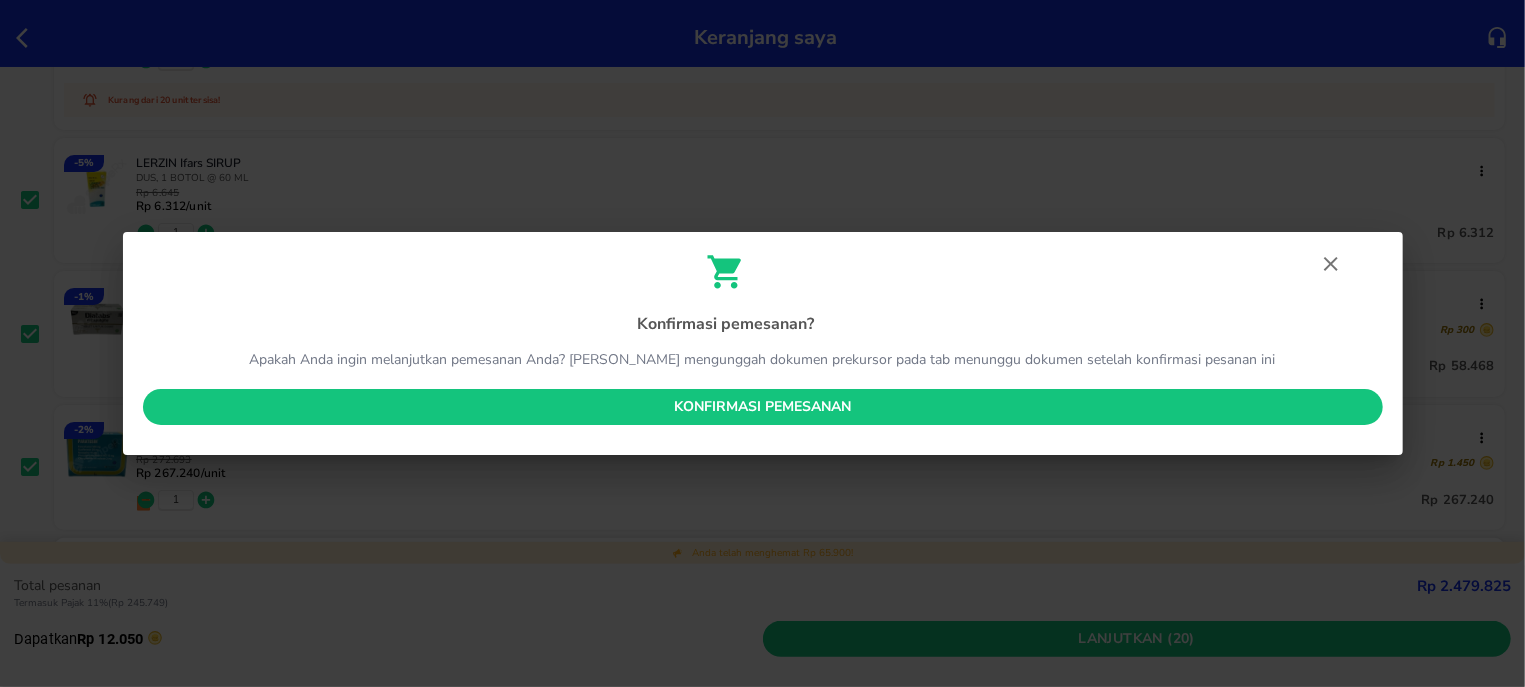 click on "Konfirmasi pemesanan" at bounding box center [763, 407] 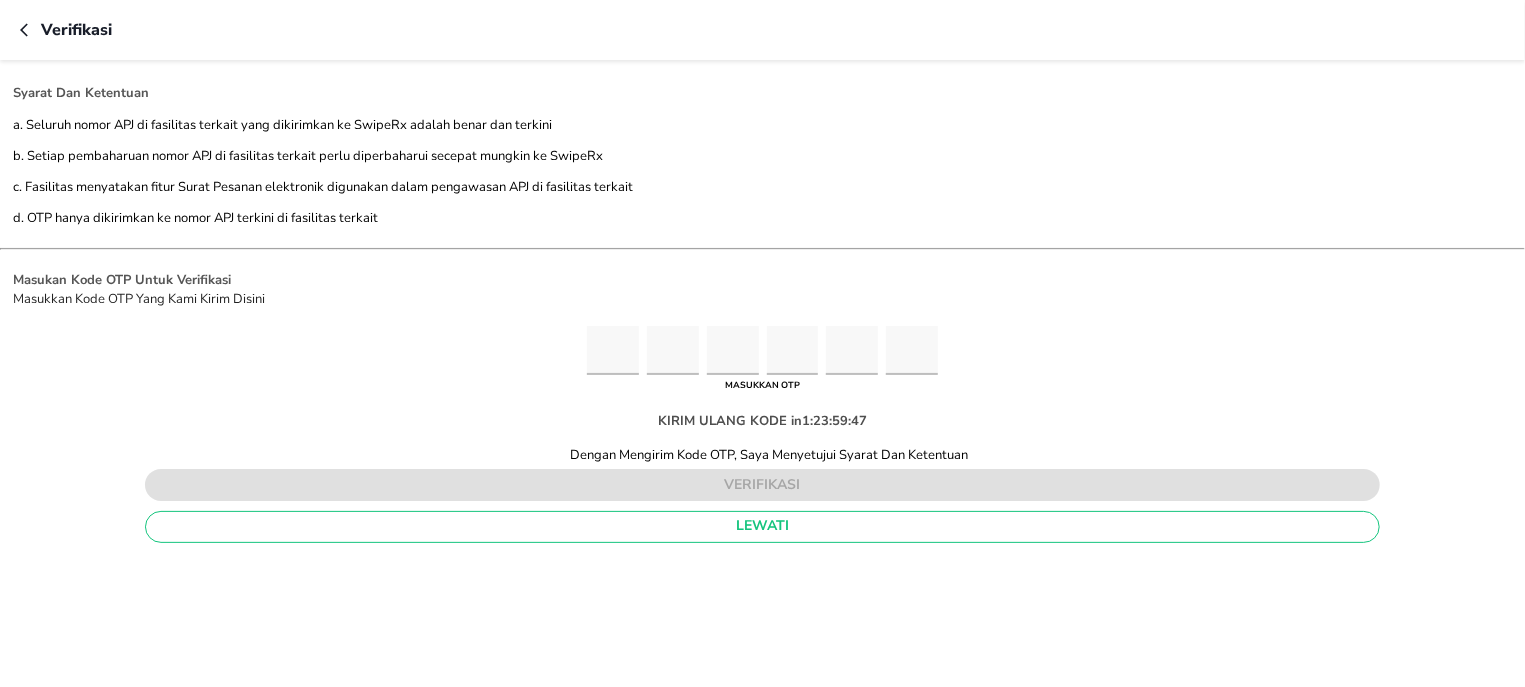 click at bounding box center [613, 350] 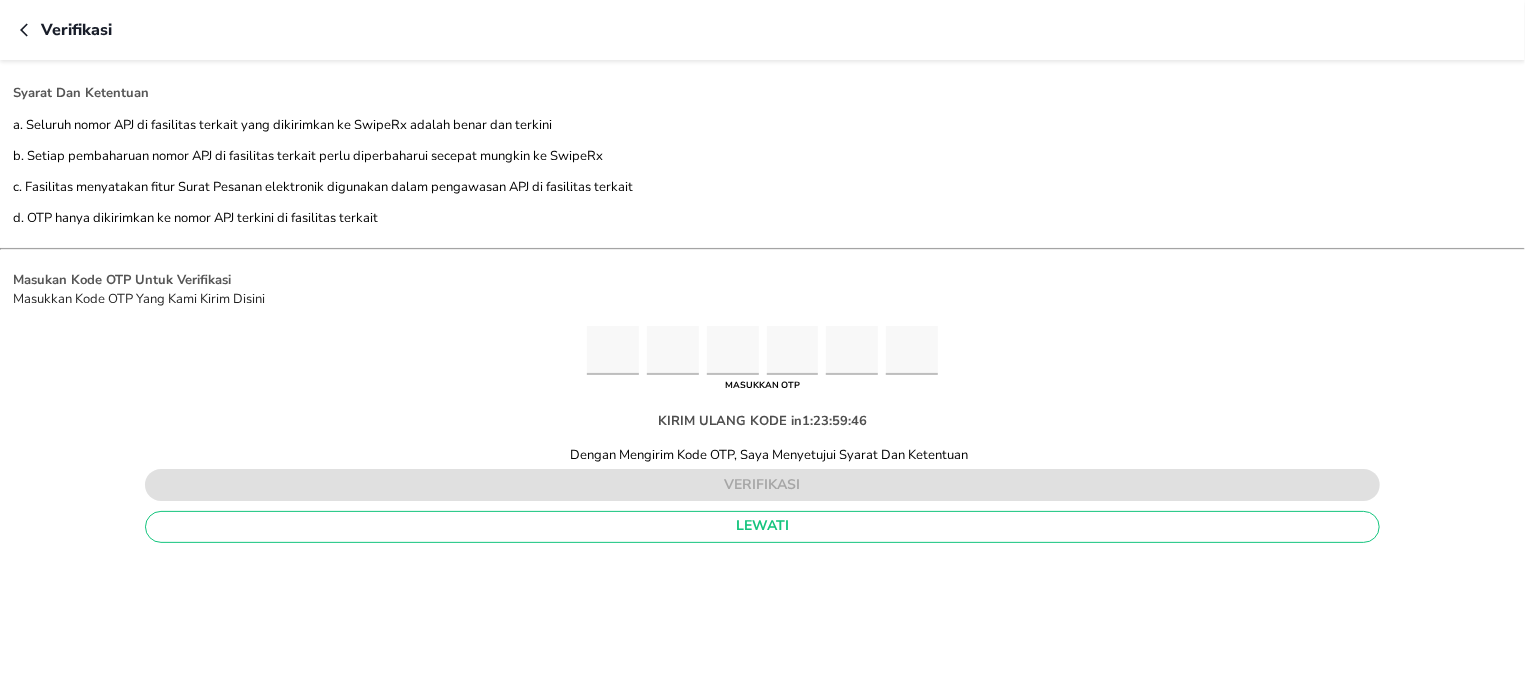 type on "3" 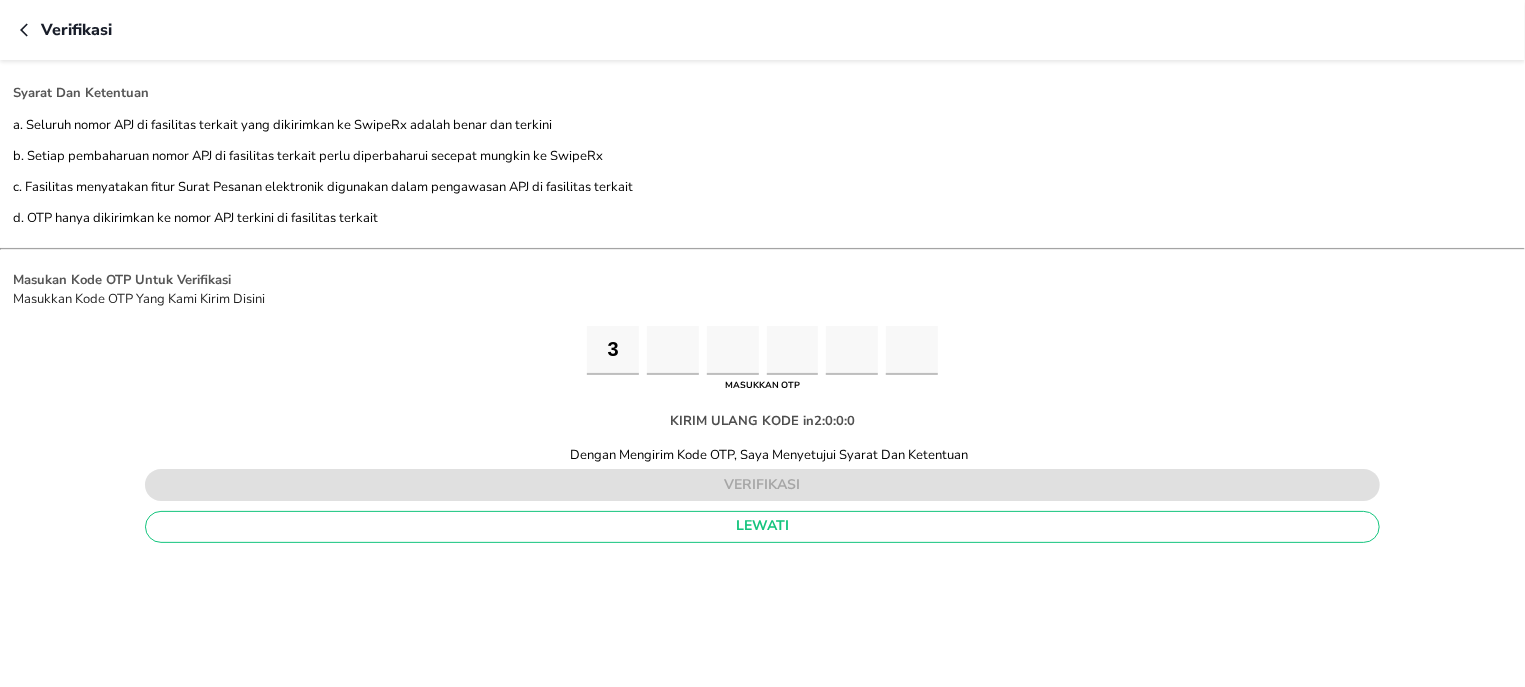 type on "0" 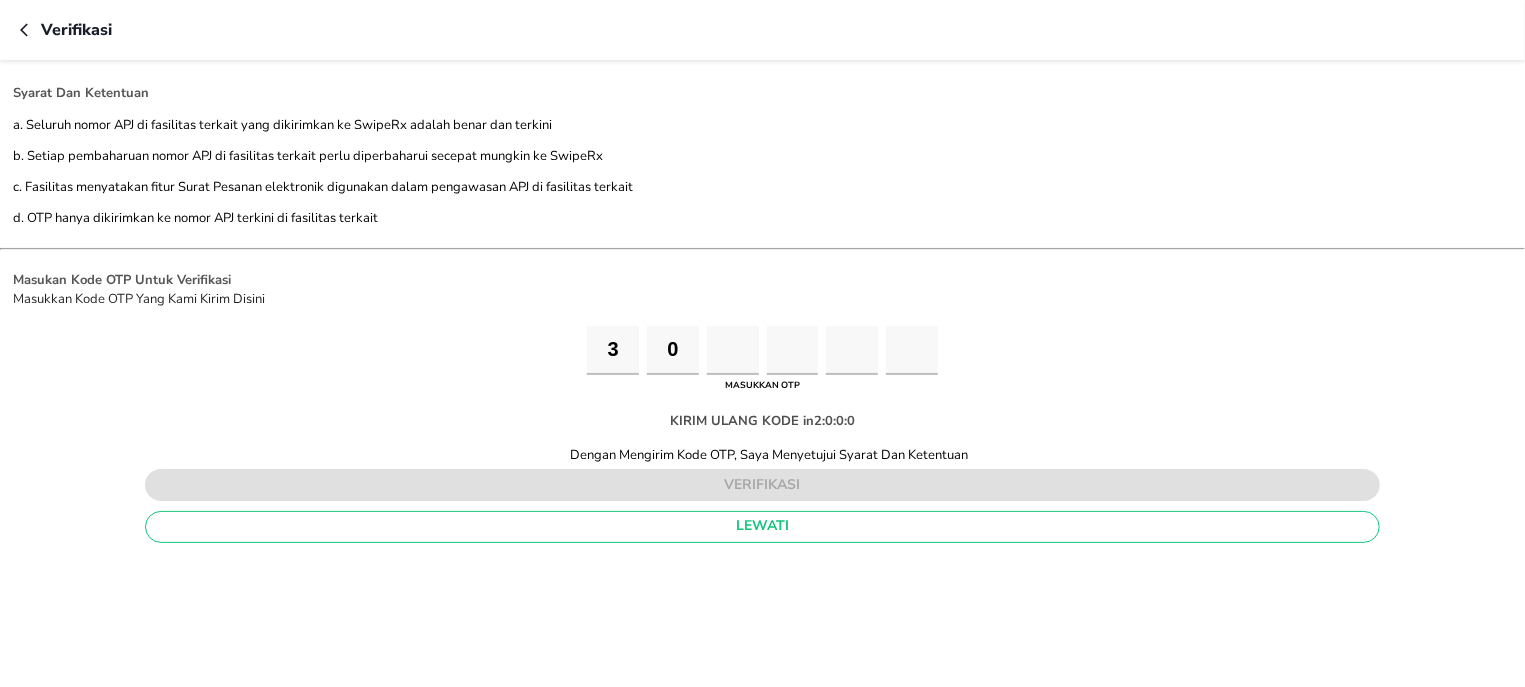 type on "0" 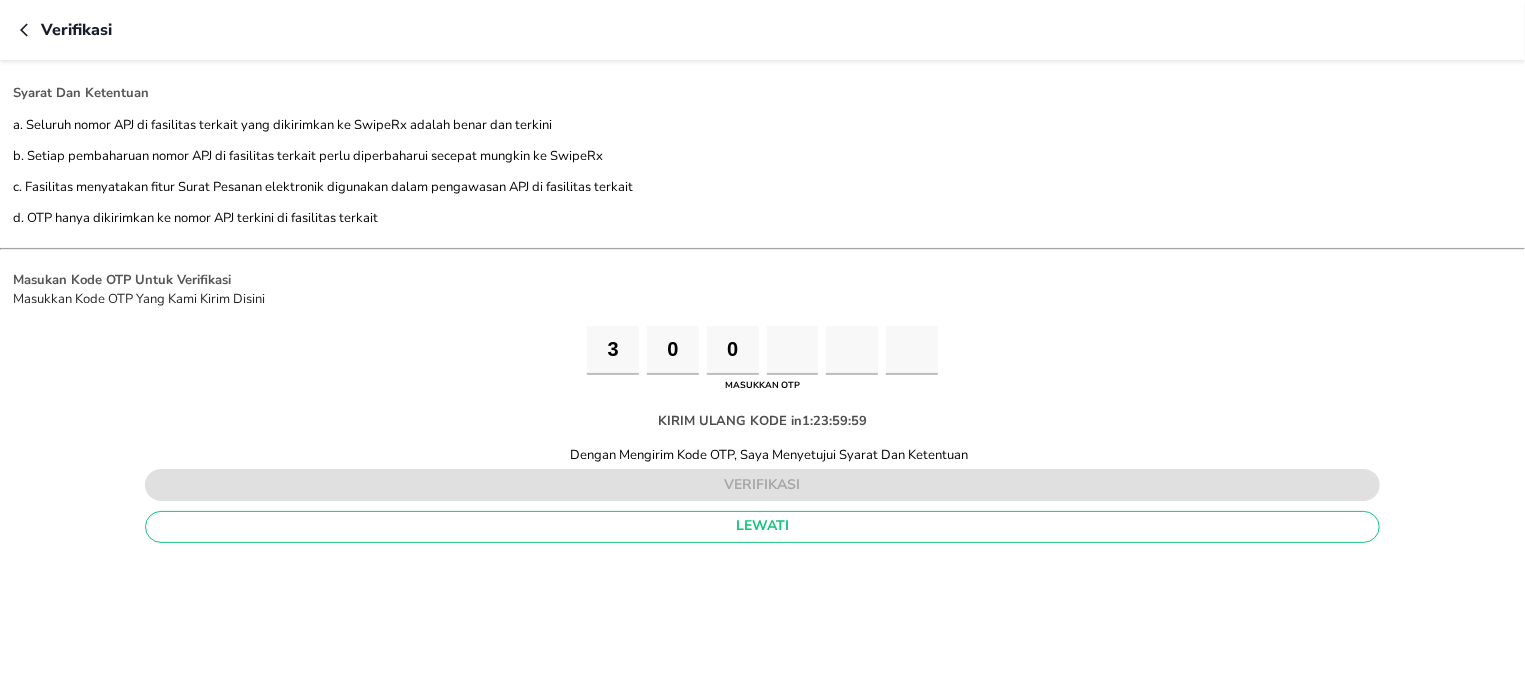 type on "8" 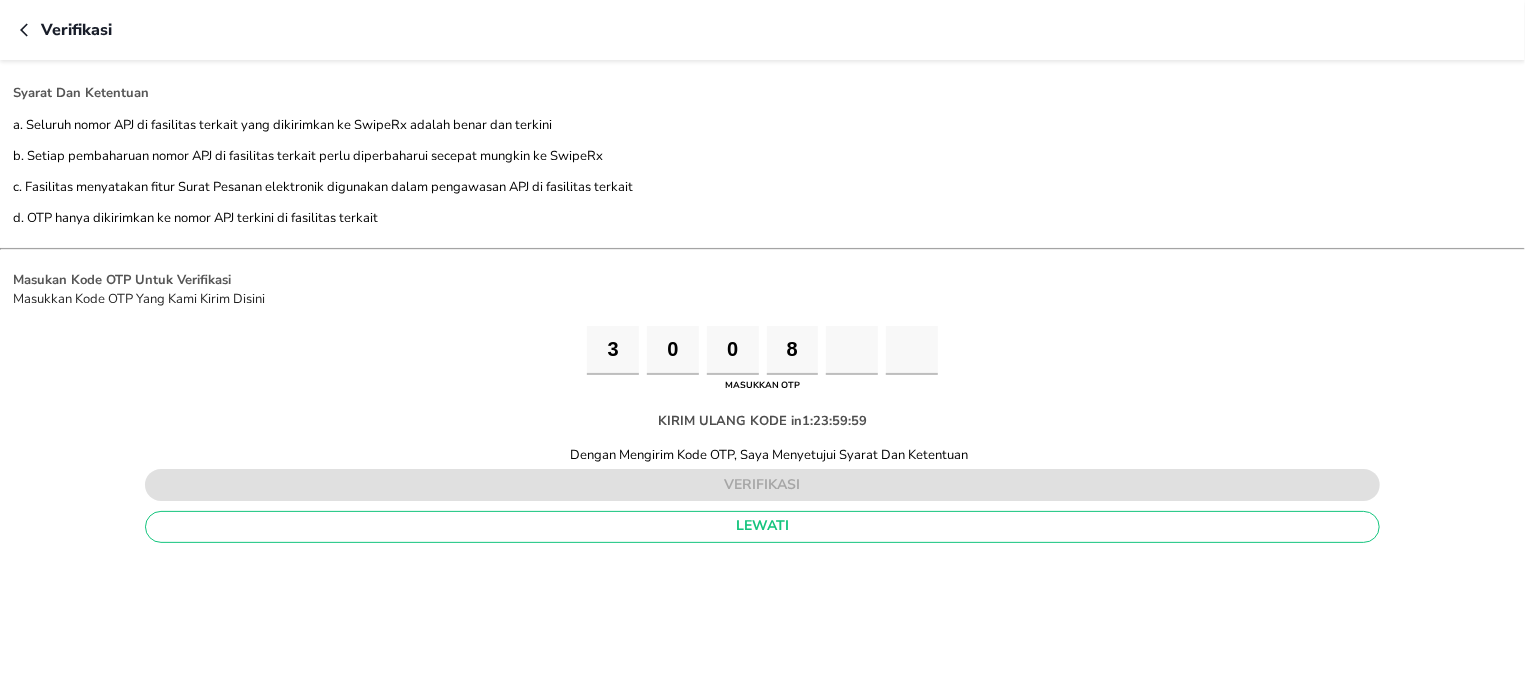 type on "7" 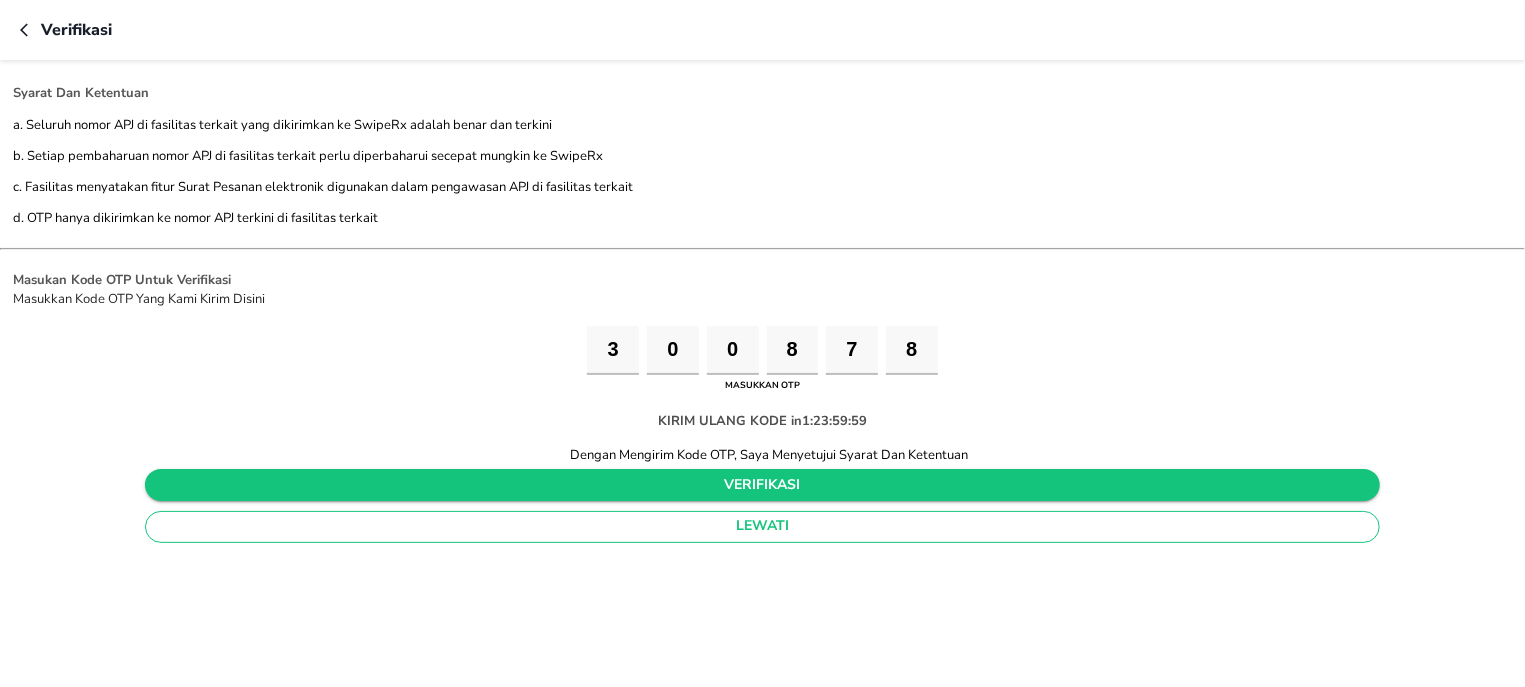 type on "8" 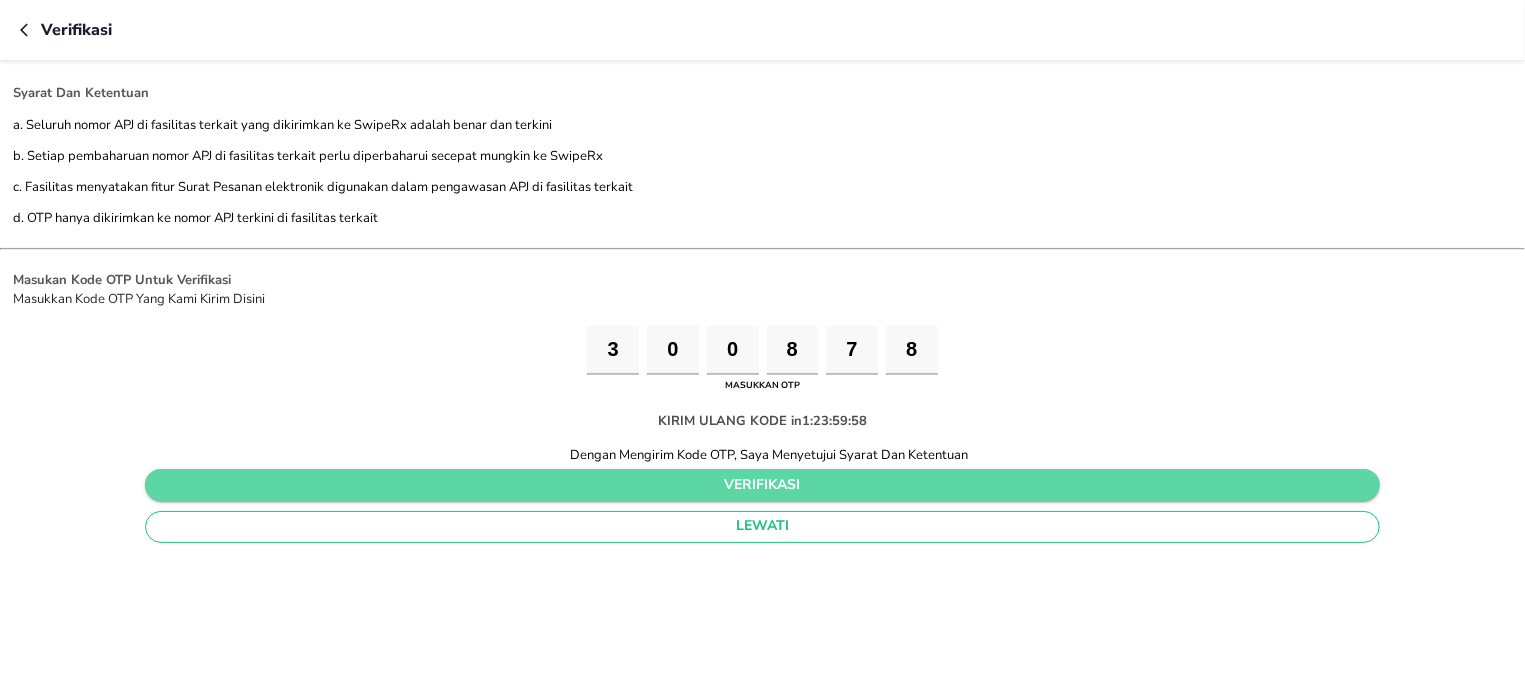 click on "verifikasi" at bounding box center (762, 485) 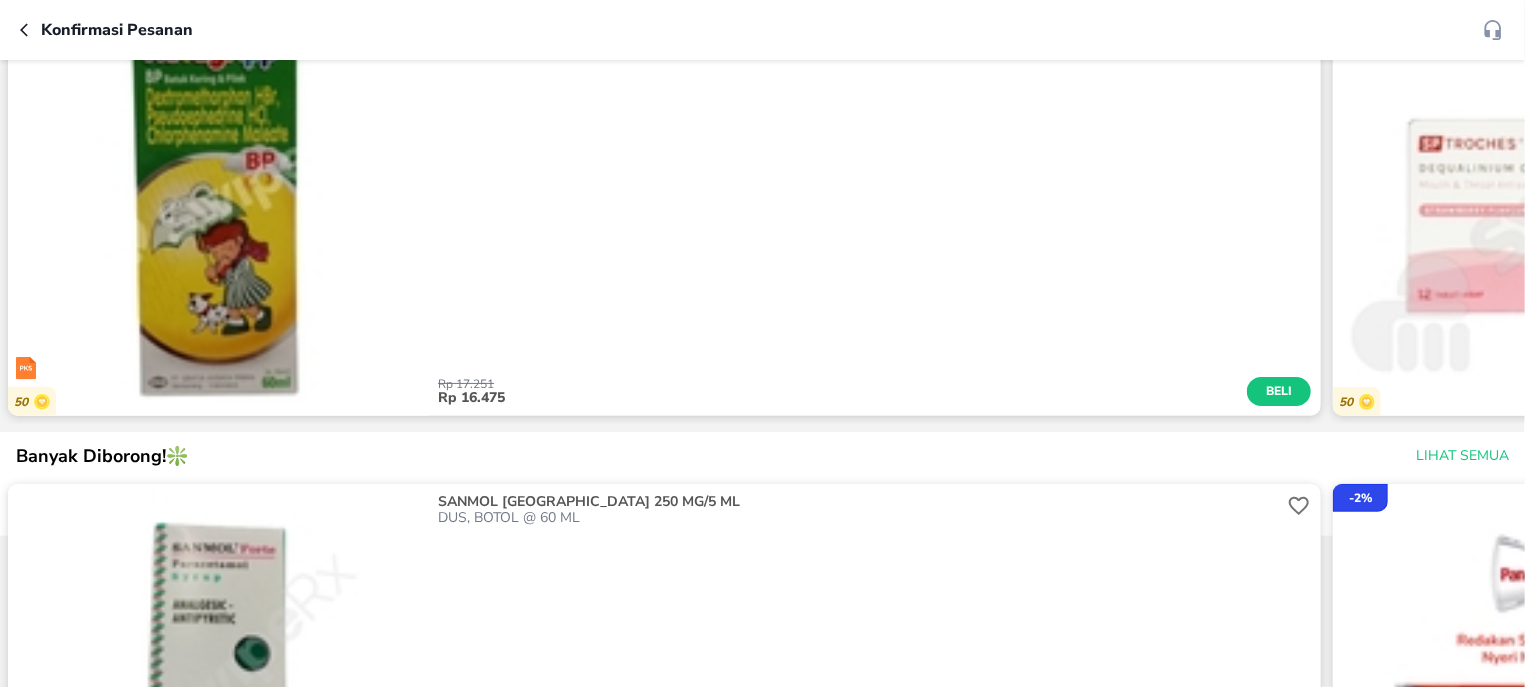 scroll, scrollTop: 0, scrollLeft: 0, axis: both 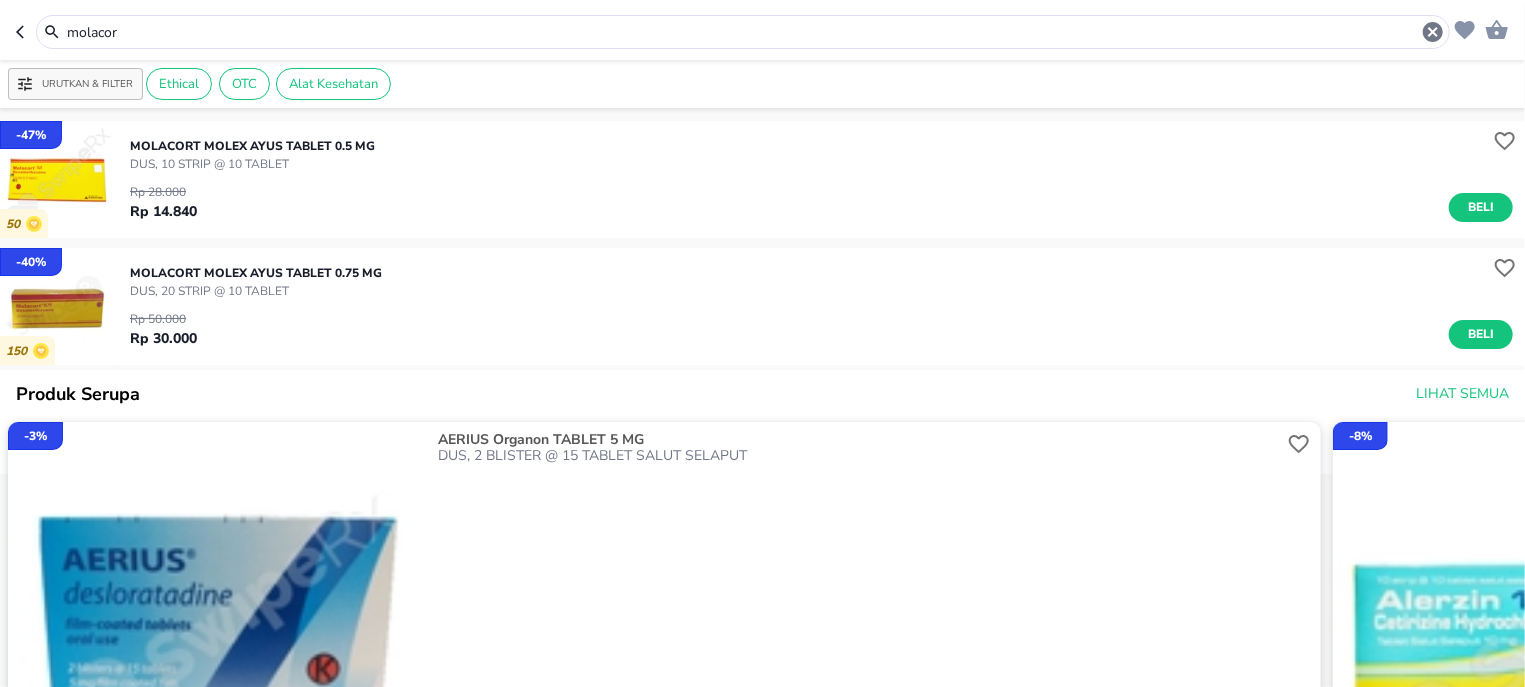 drag, startPoint x: 1472, startPoint y: 331, endPoint x: 883, endPoint y: 212, distance: 600.901 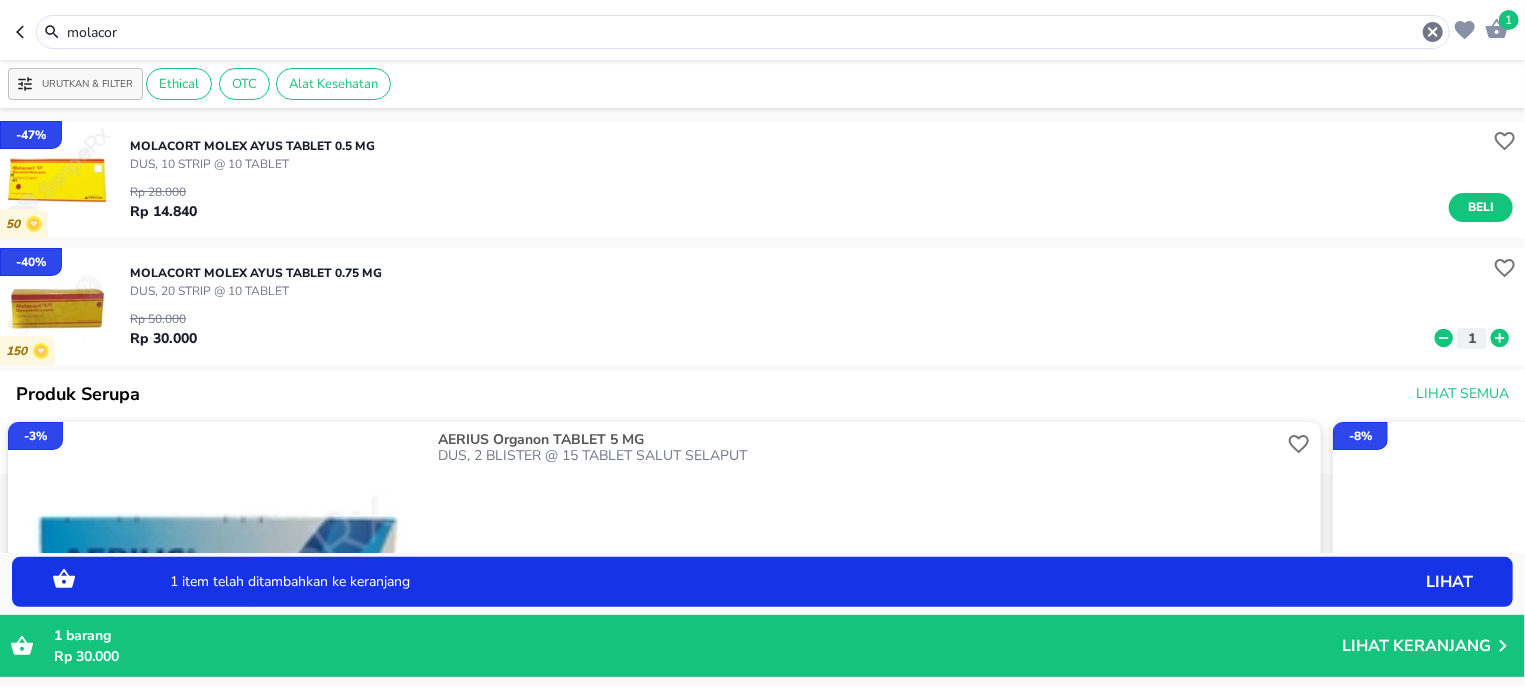 click on "molacor" at bounding box center [743, 32] 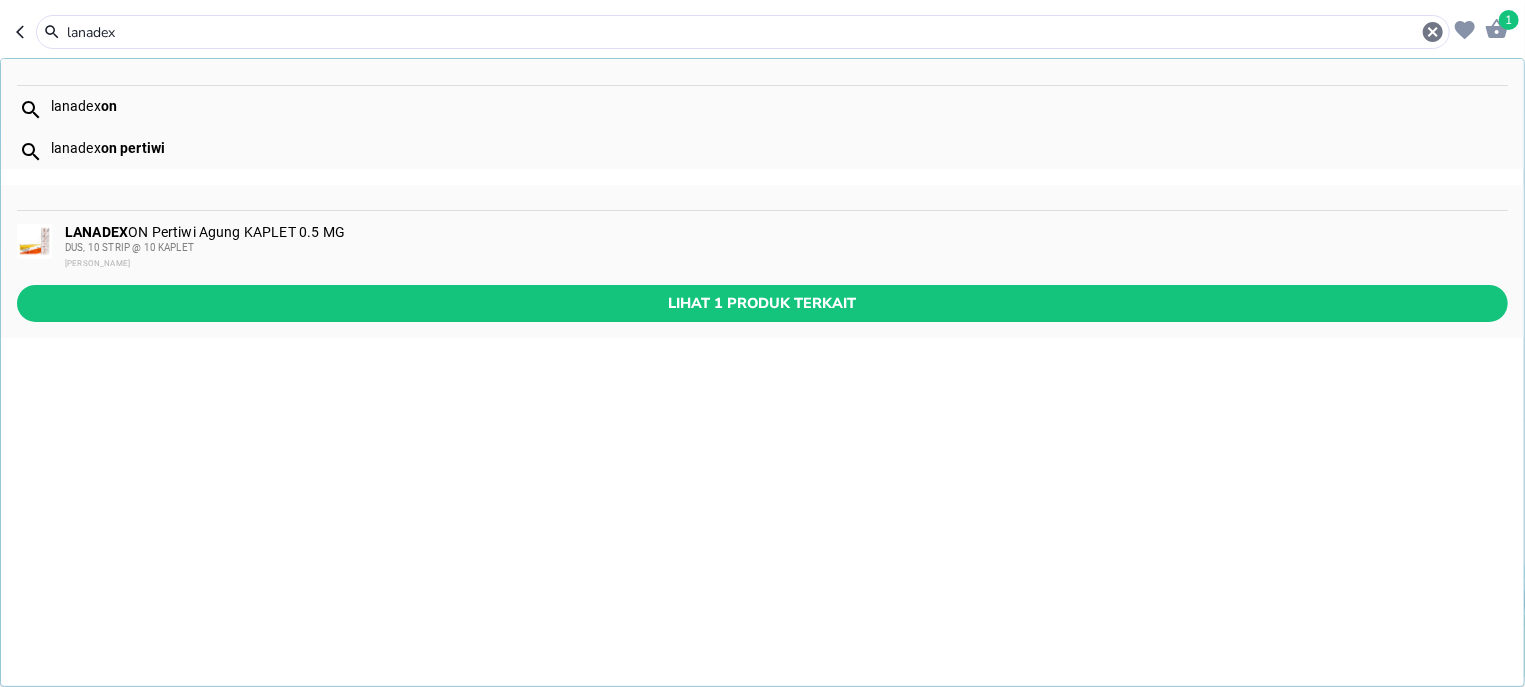 type on "lanadex" 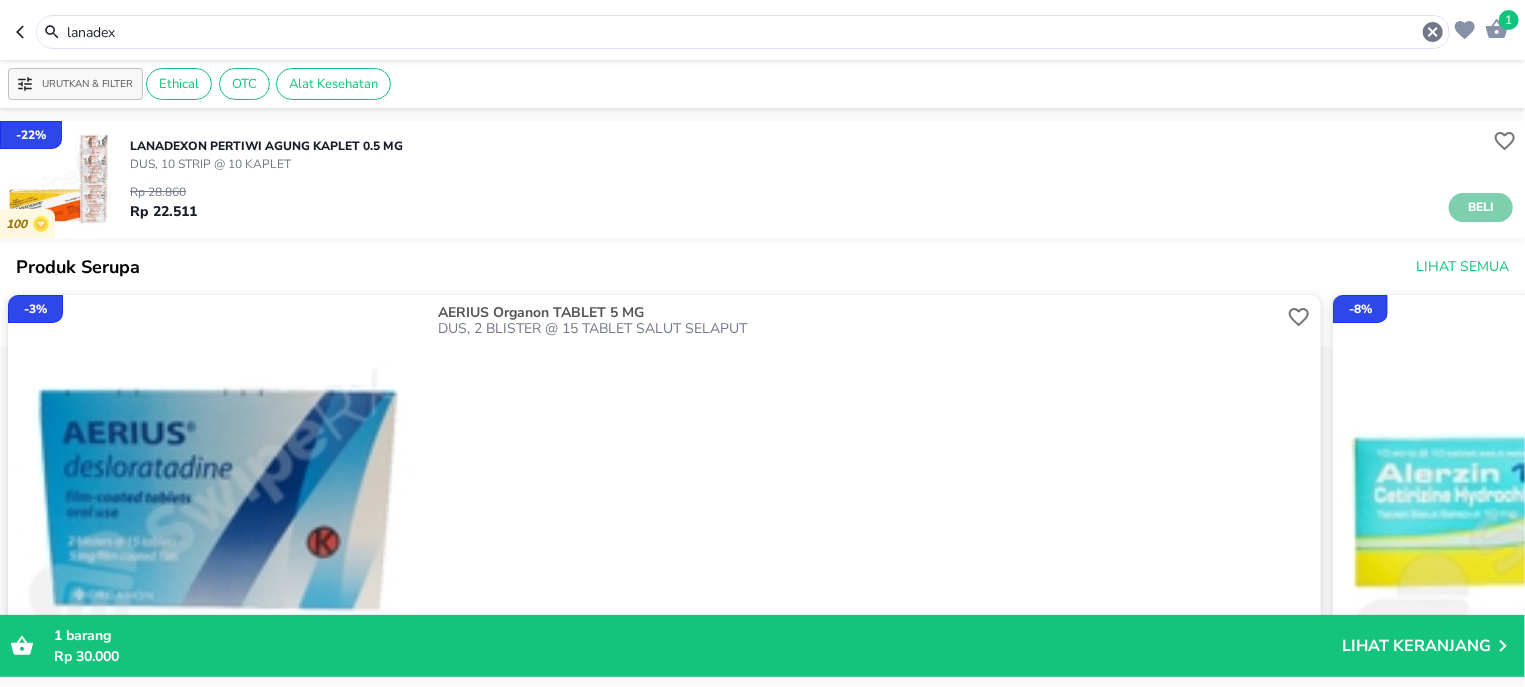 click on "Beli" at bounding box center (1481, 207) 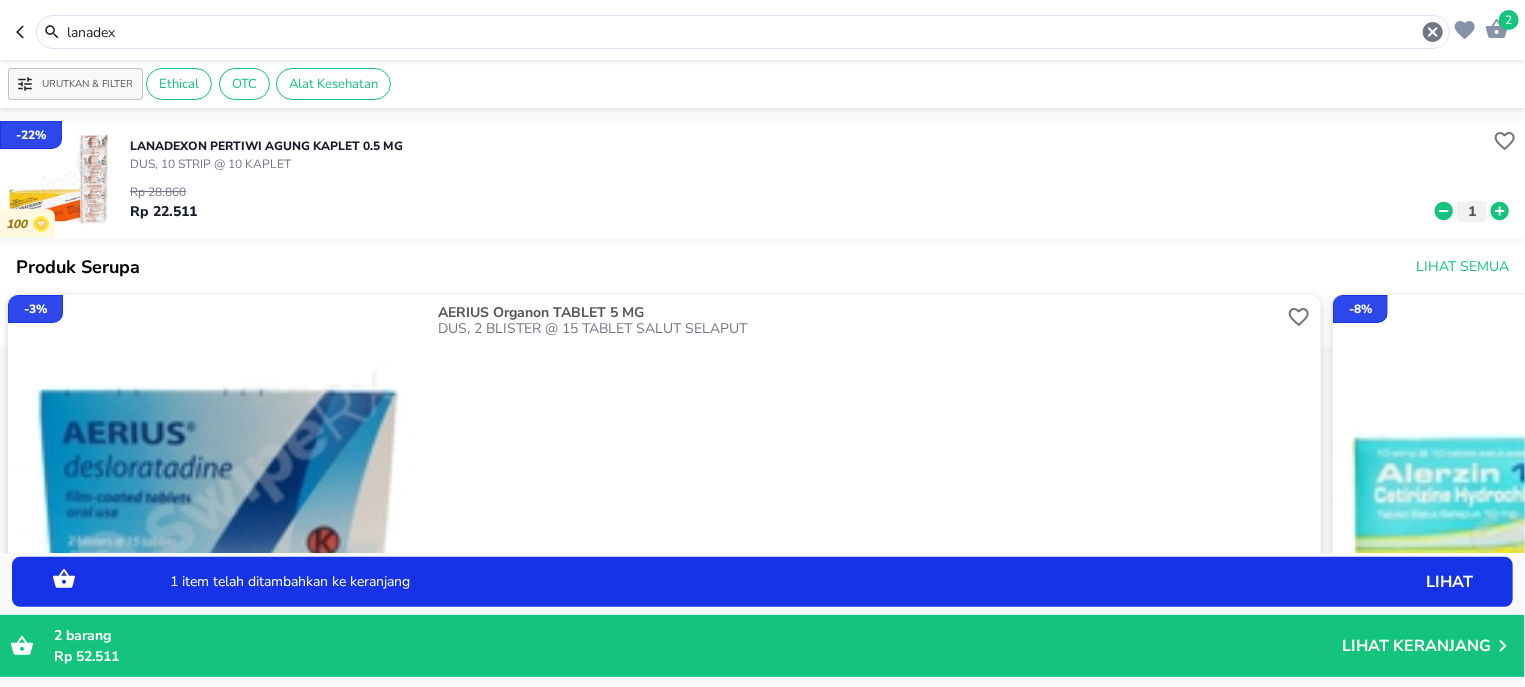 click 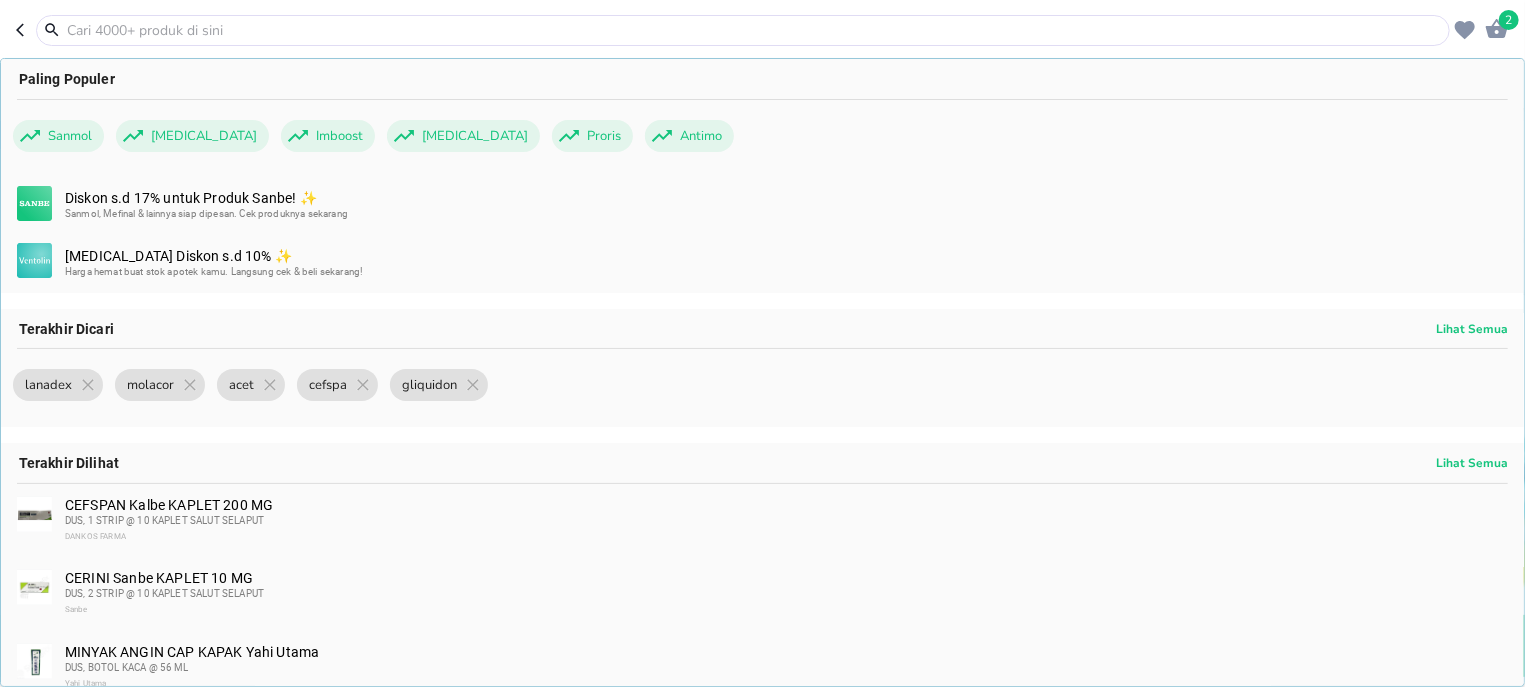 click on "2 Paling Populer Sanmol Tempra Imboost Betadine Proris Antimo Diskon s.d 17% untuk Produk Sanbe! ✨ Sanmol, Mefinal & lainnya siap dipesan. Cek produknya sekarang Ventolin Diskon s.d 10% ✨ Harga hemat buat stok apotek kamu. Langsung cek & beli sekarang! Terakhir Dicari Lihat Semua lanadex
.cls-1 {
fill: #7676768A;
stroke: #fff;
stroke-width: 0.5px;
}
.cls-2 {
fill: none;
}
molacor
.cls-1 {
fill: #7676768A;
stroke: #fff;
stroke-width: 0.5px;
}
.cls-2 {
fill: none;
}
acet
.cls-1 {
fill: #7676768A;
stroke: #fff;
stroke-width: 0.5px;
}
.cls-2 {
fill: none;
}
cefspa
.cls-1 {
fill: #7676768A;
stroke: #fff;
stroke-width: 0.5px;
}
.cls-2 {
fill: none;
}
gliquidon Terakhir Dilihat Lihat Semua CEFSPAN Kalbe KAPLET 200 MG   DUS, 1 STRIP @ 10 KAPLET SALUT SELAPUT" at bounding box center [762, 30] 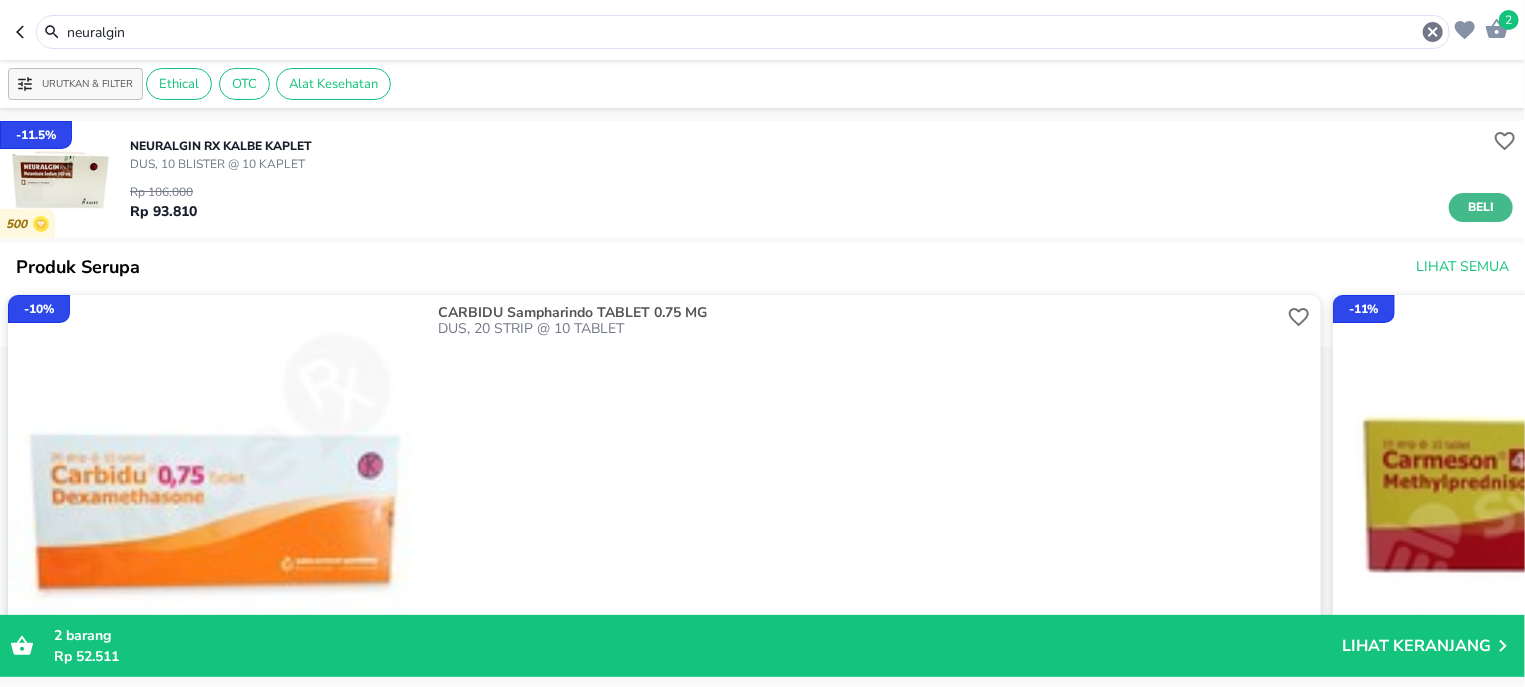 click on "NEURALGIN RX Kalbe KAPLET DUS, 10 BLISTER @ 10 KAPLET Rp 106.000 Rp 93.810 Beli" at bounding box center [827, 179] 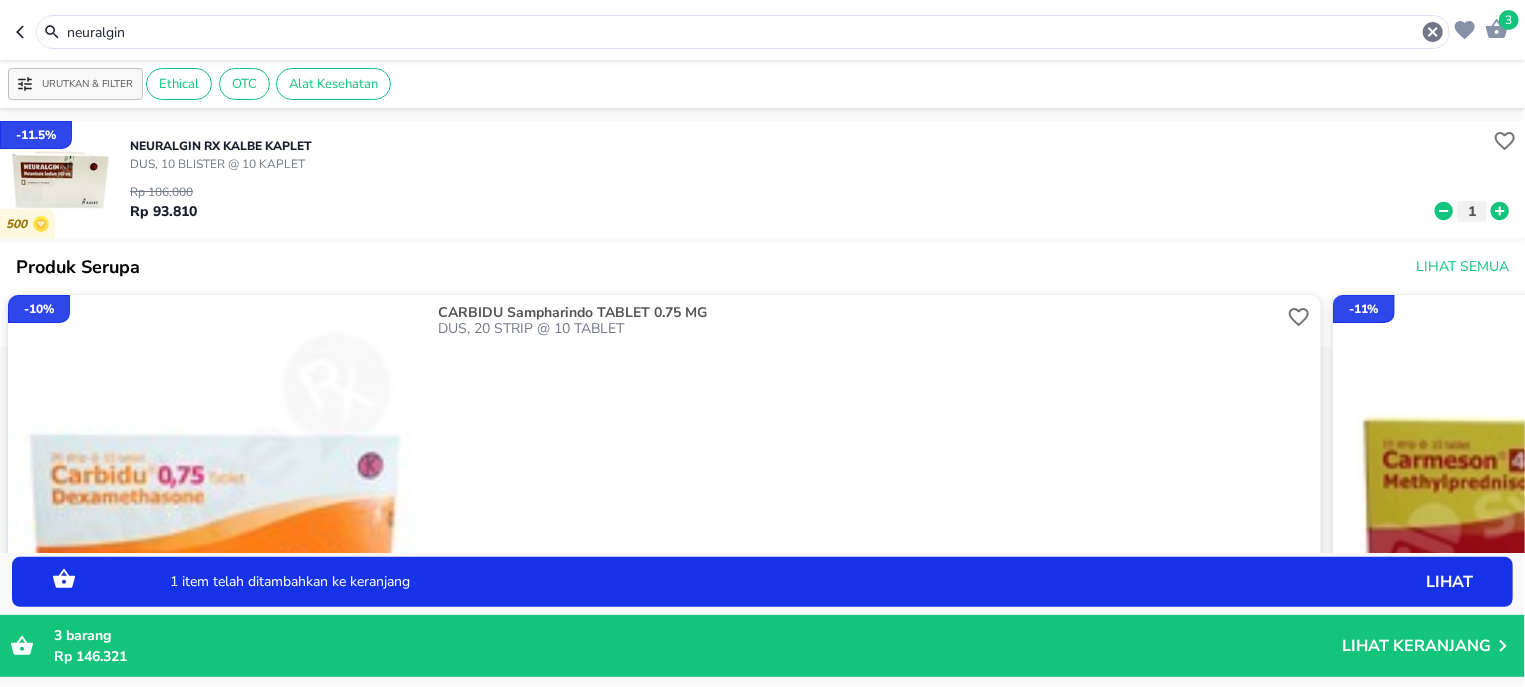 click 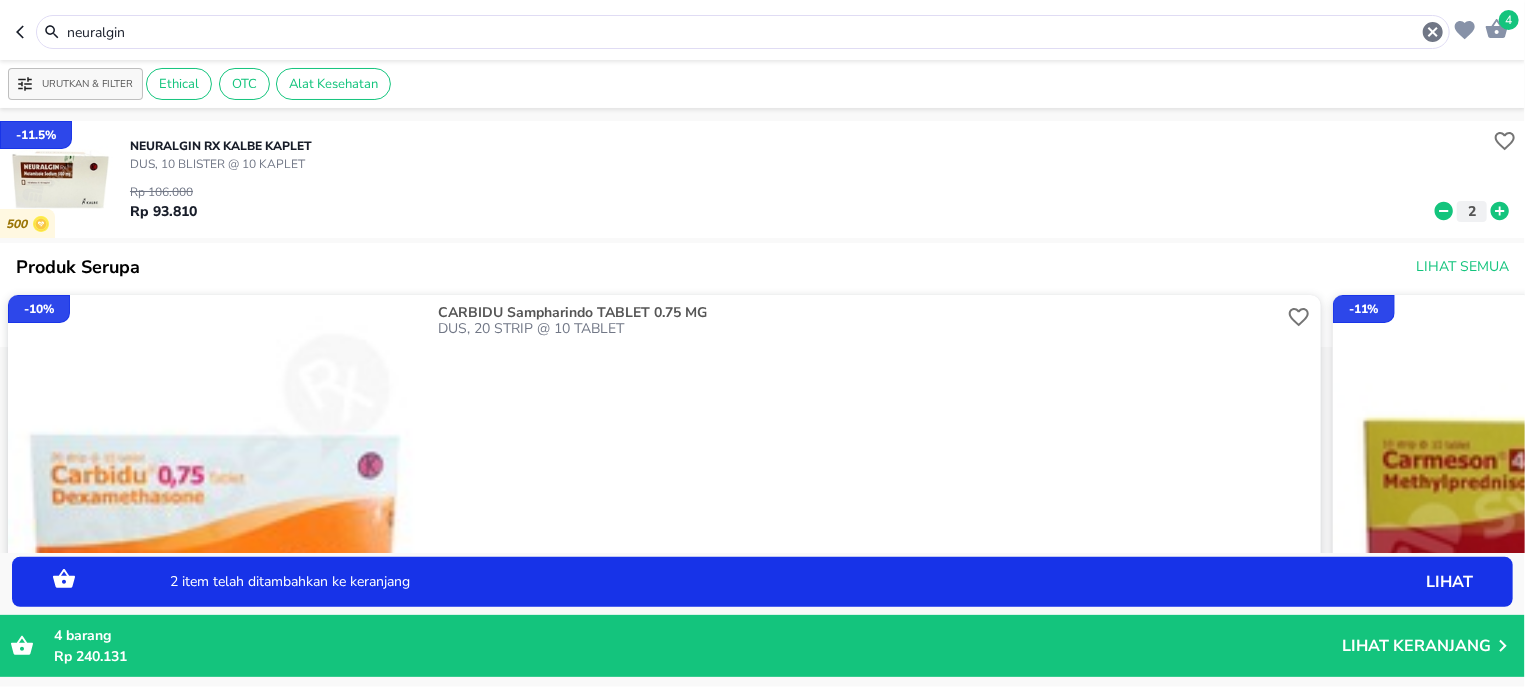 click on "Urutkan & Filter Ethical OTC Alat Kesehatan" at bounding box center [762, 84] 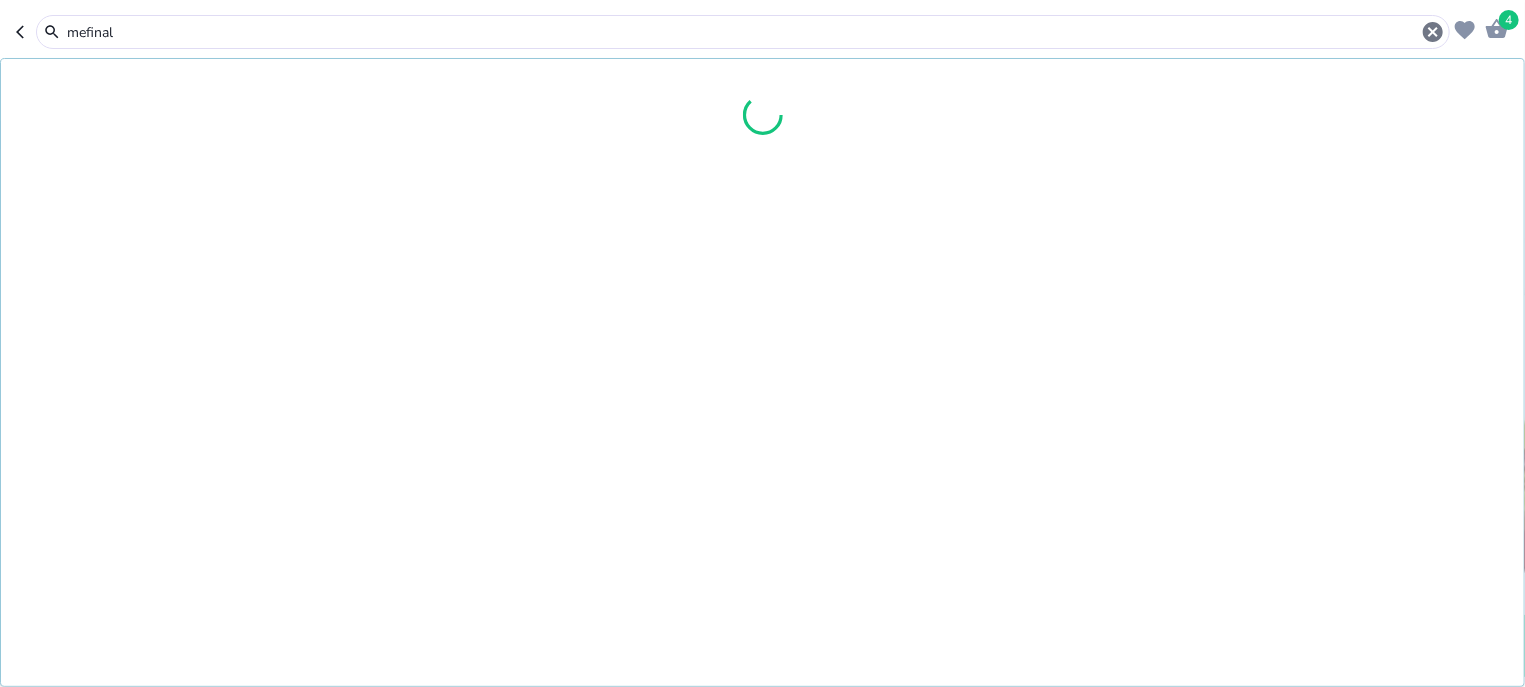 type on "mefinal" 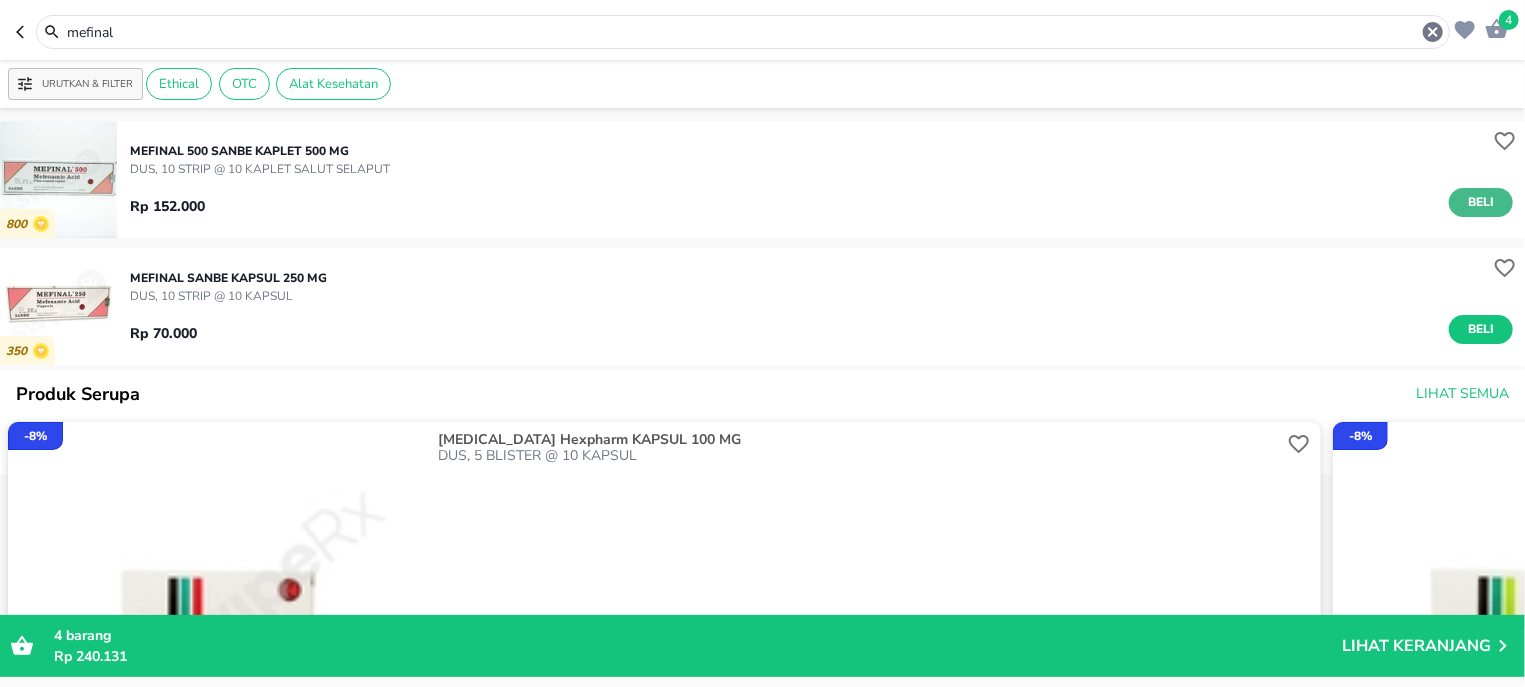 click on "Beli" at bounding box center [1481, 202] 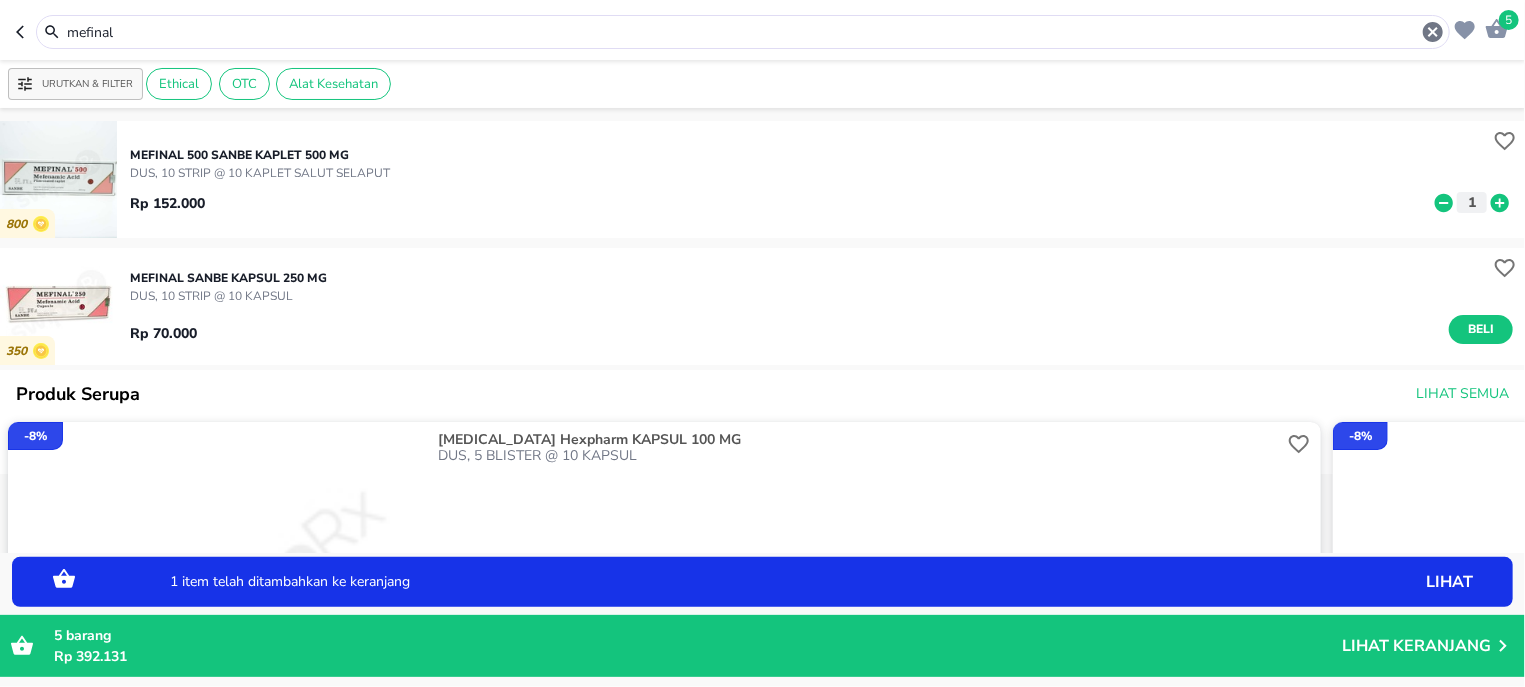 click 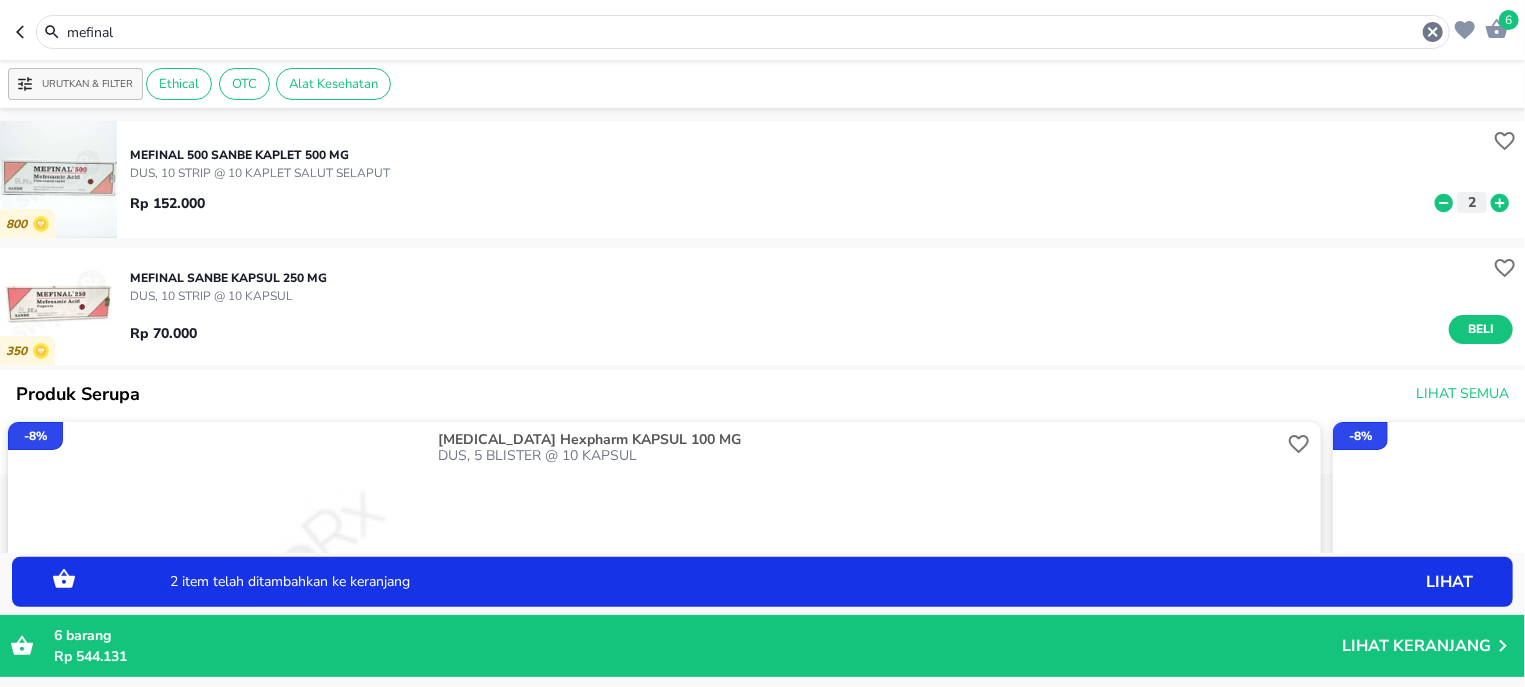 click on "6" at bounding box center (1509, 20) 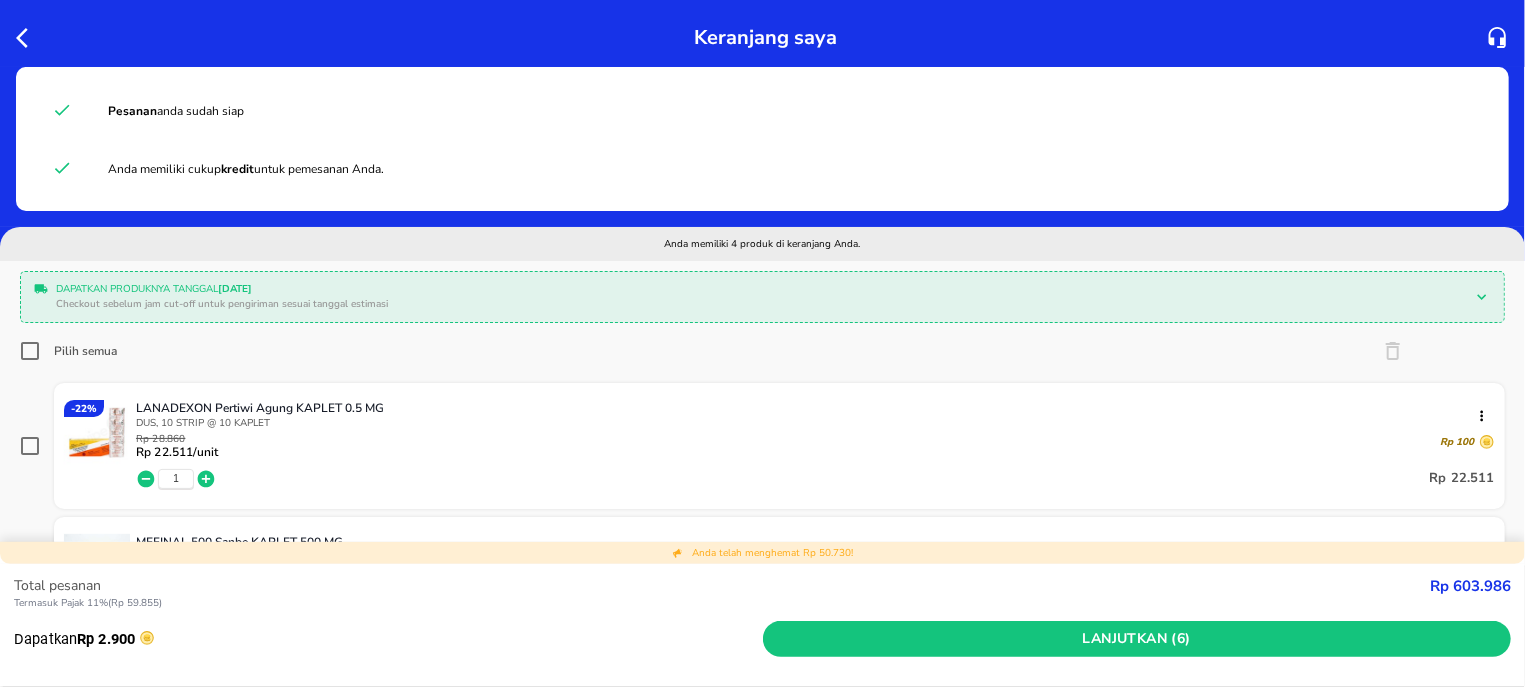 click on "Pilih semua" at bounding box center (30, 351) 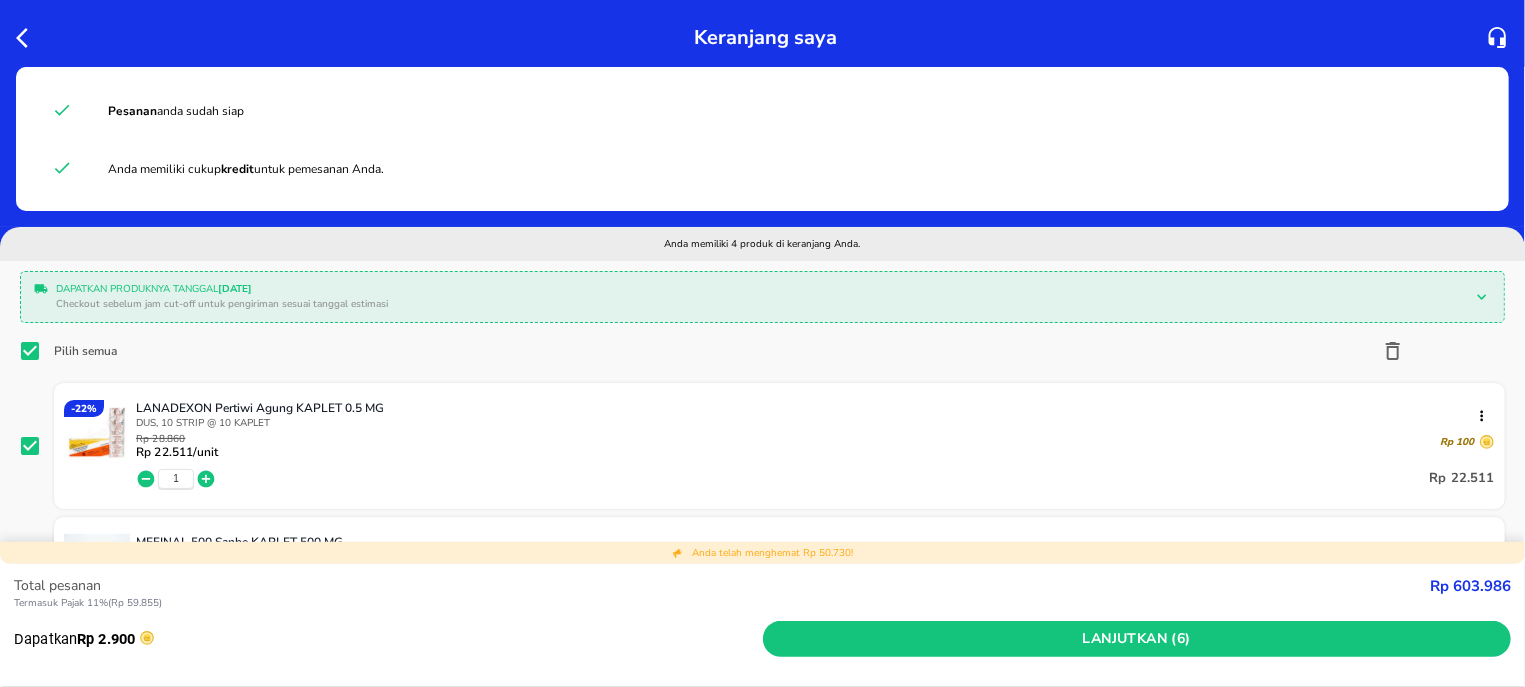checkbox on "true" 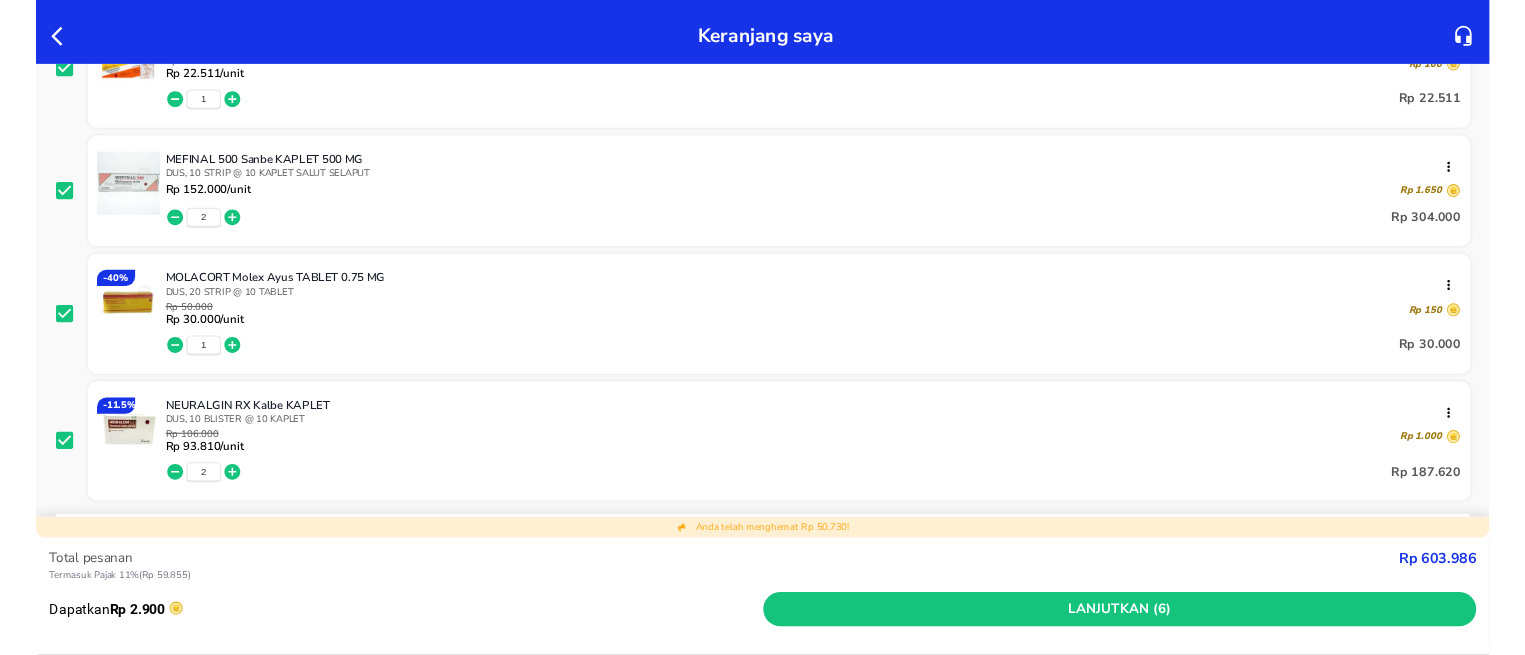 scroll, scrollTop: 382, scrollLeft: 0, axis: vertical 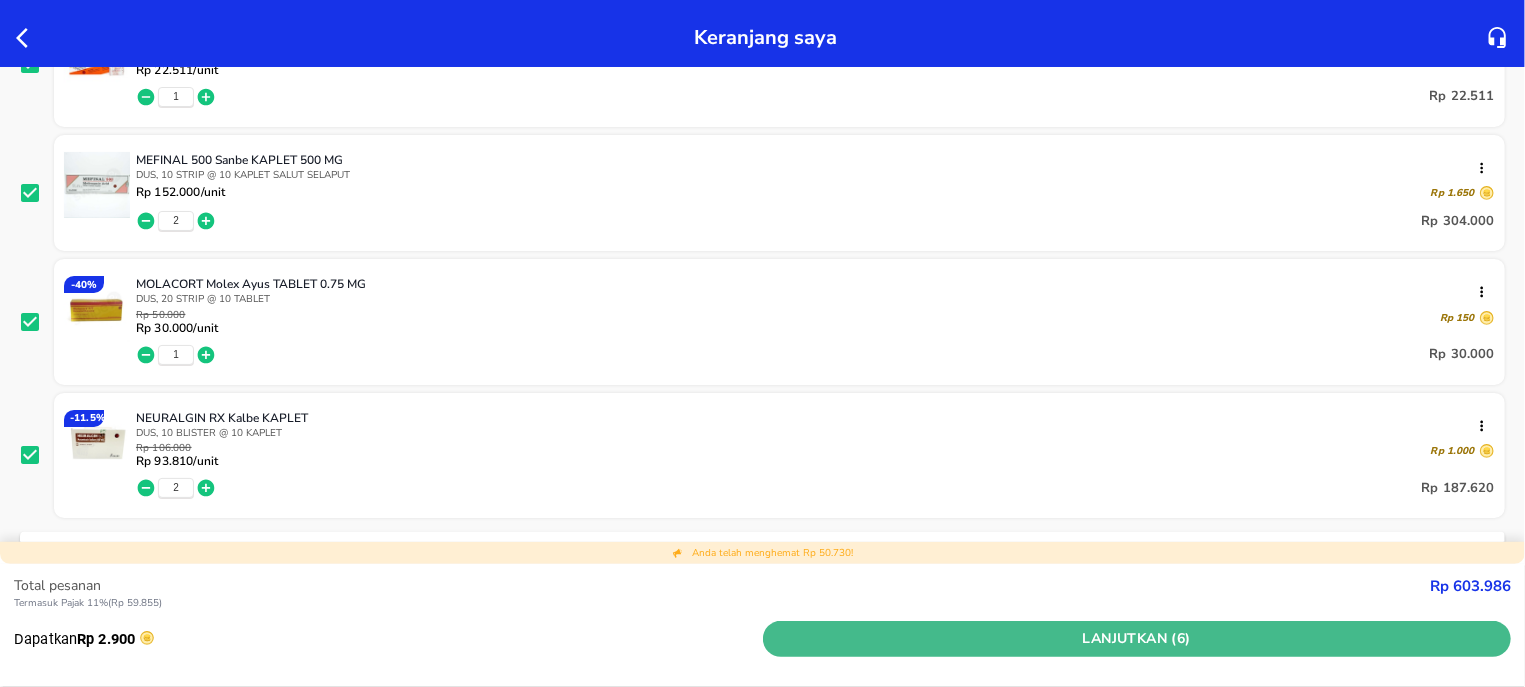 click on "Lanjutkan (6)" at bounding box center (1137, 639) 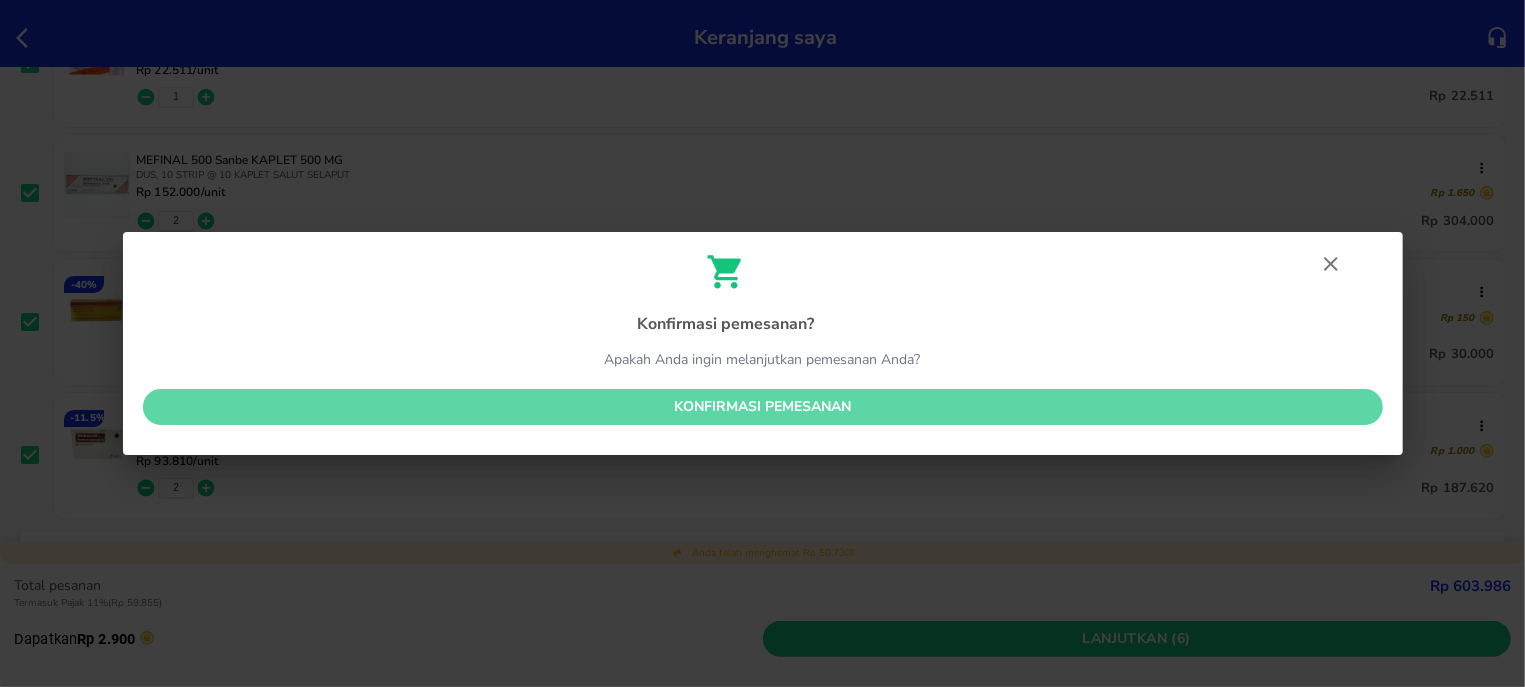 click on "Konfirmasi pemesanan" at bounding box center [763, 407] 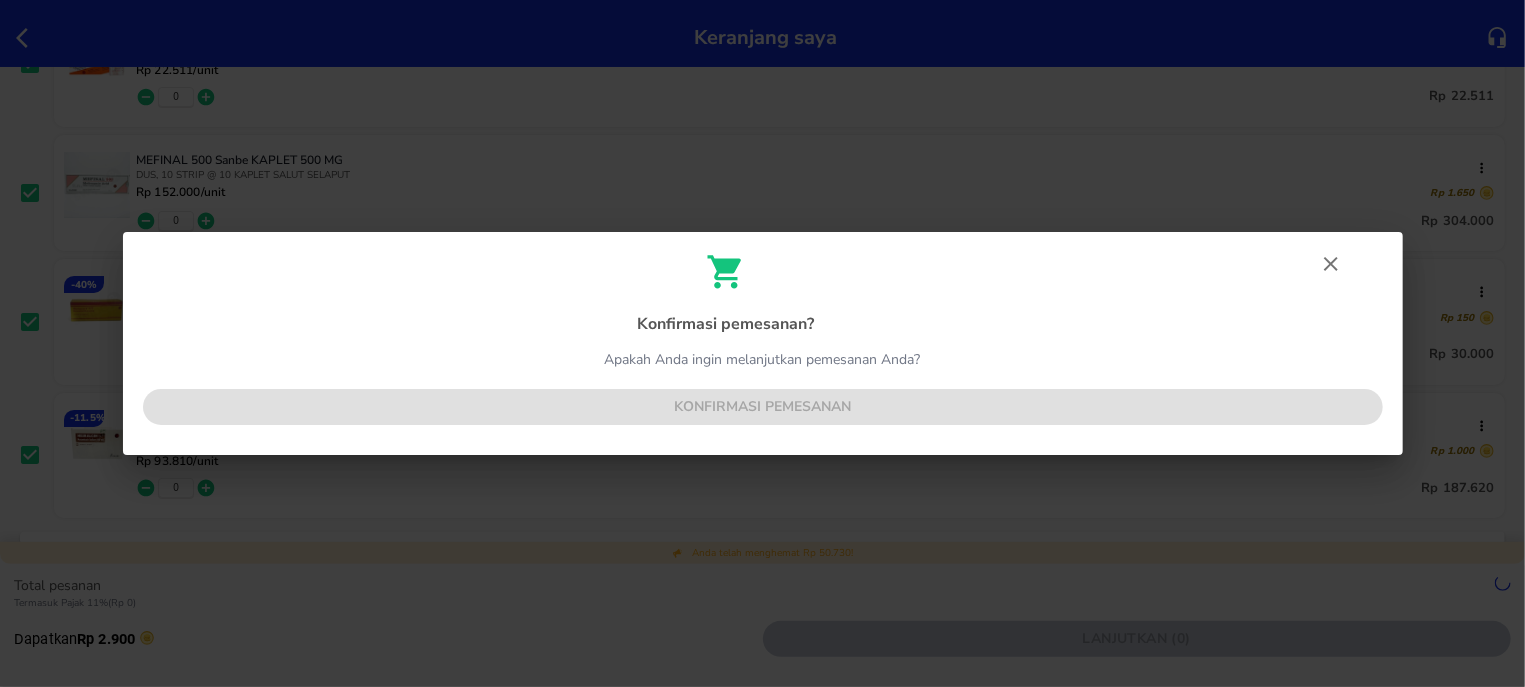 click on "Konfirmasi pemesanan ? Apakah Anda ingin melanjutkan pemesanan Anda?   Konfirmasi pemesanan" at bounding box center (763, 344) 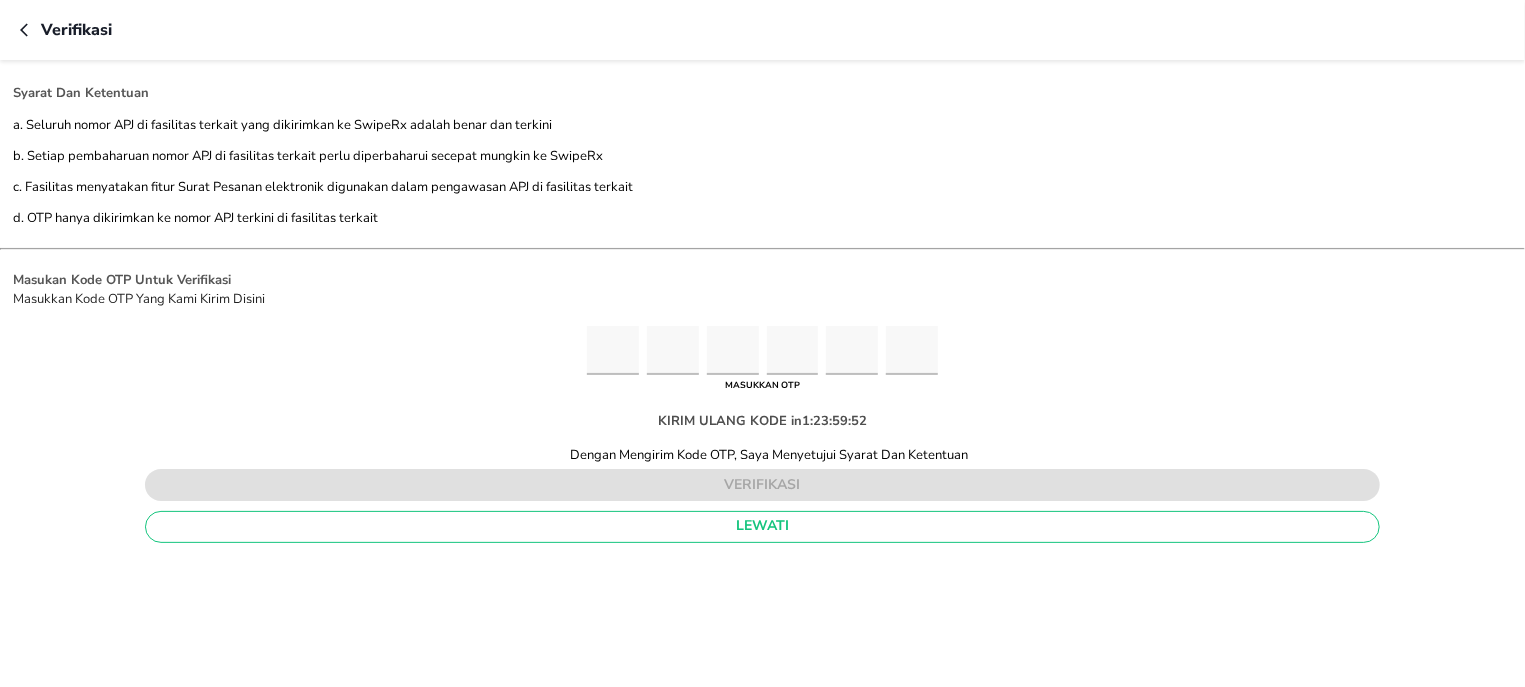 click at bounding box center (613, 350) 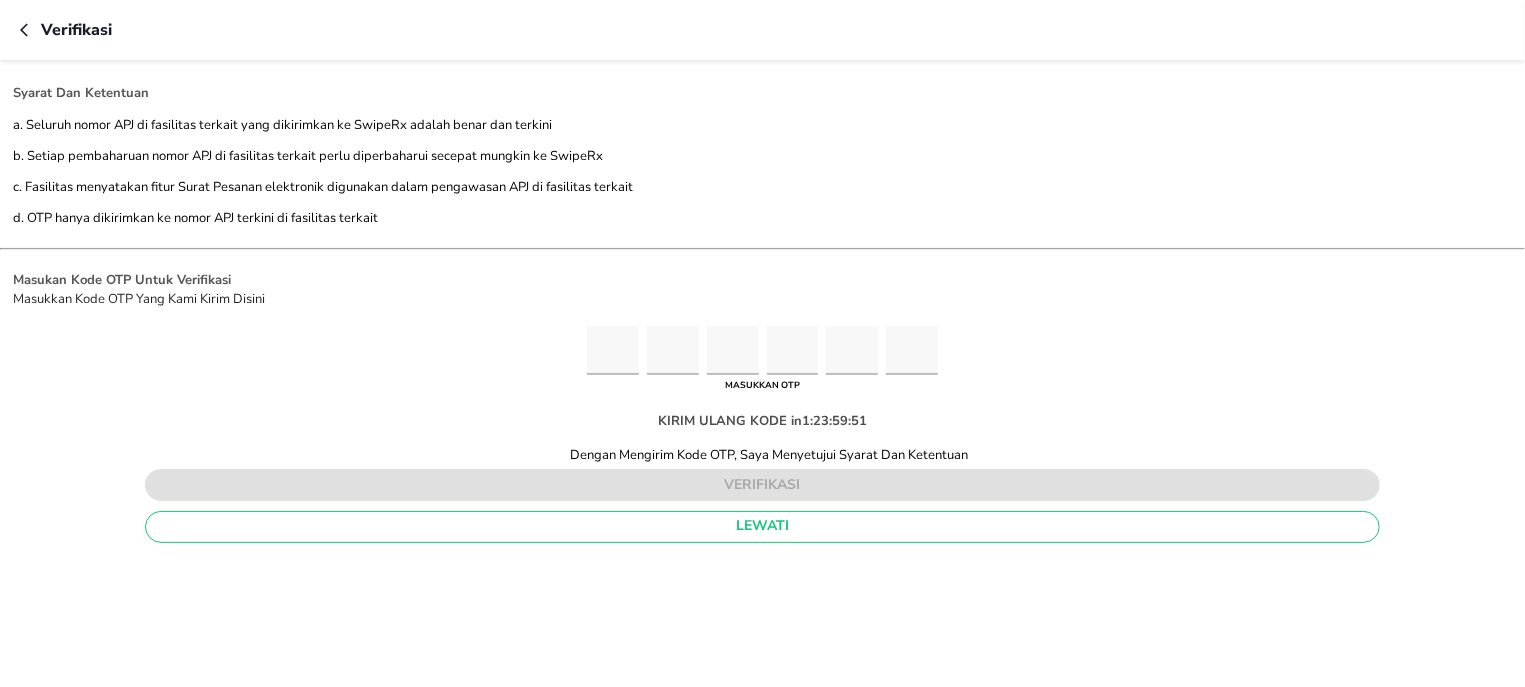 type on "8" 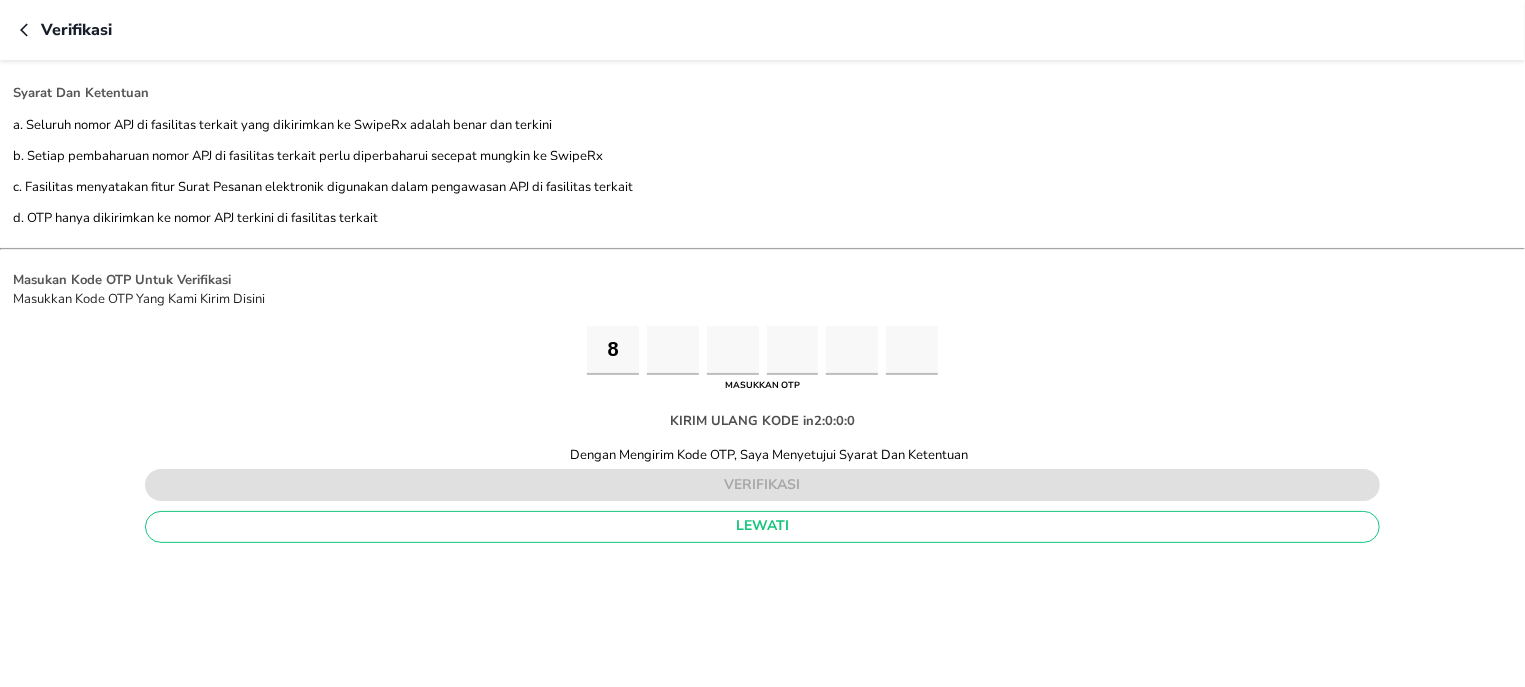type on "0" 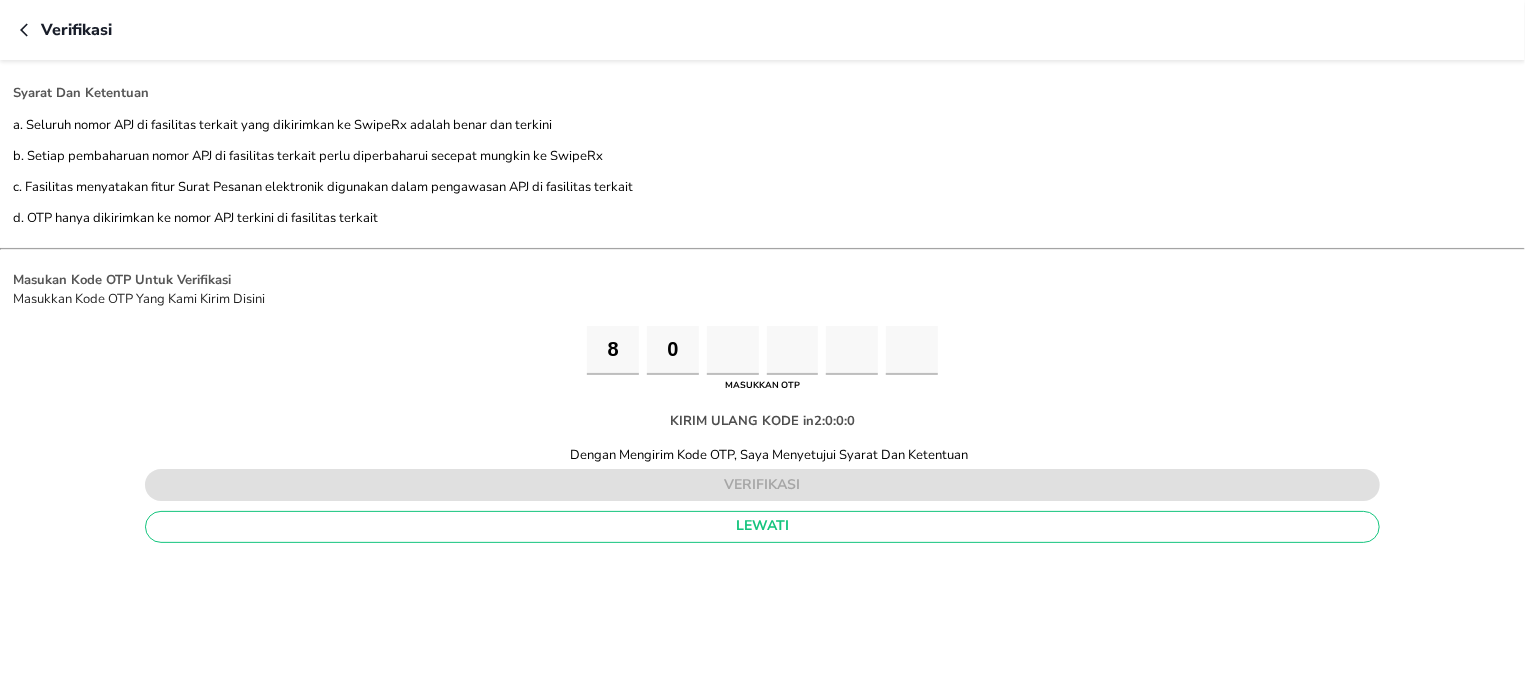 type on "1" 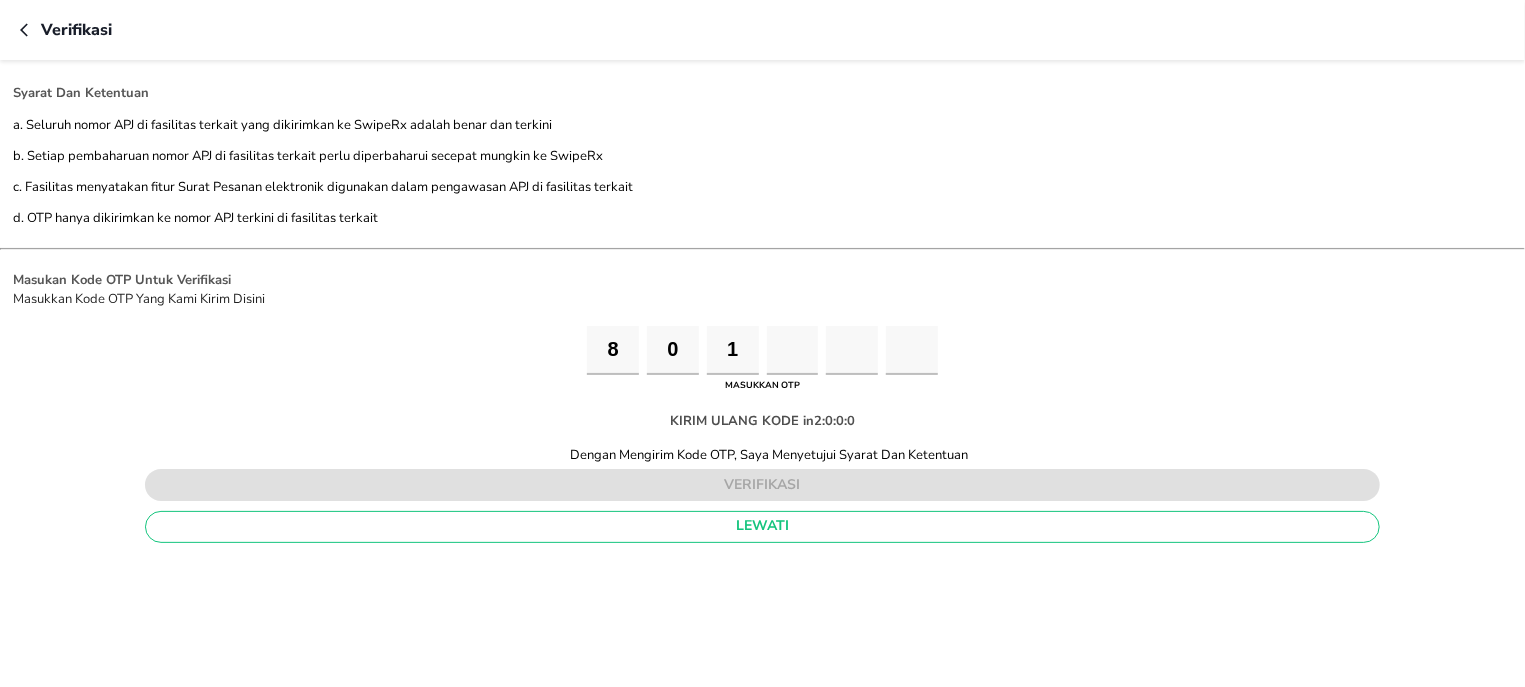 type on "3" 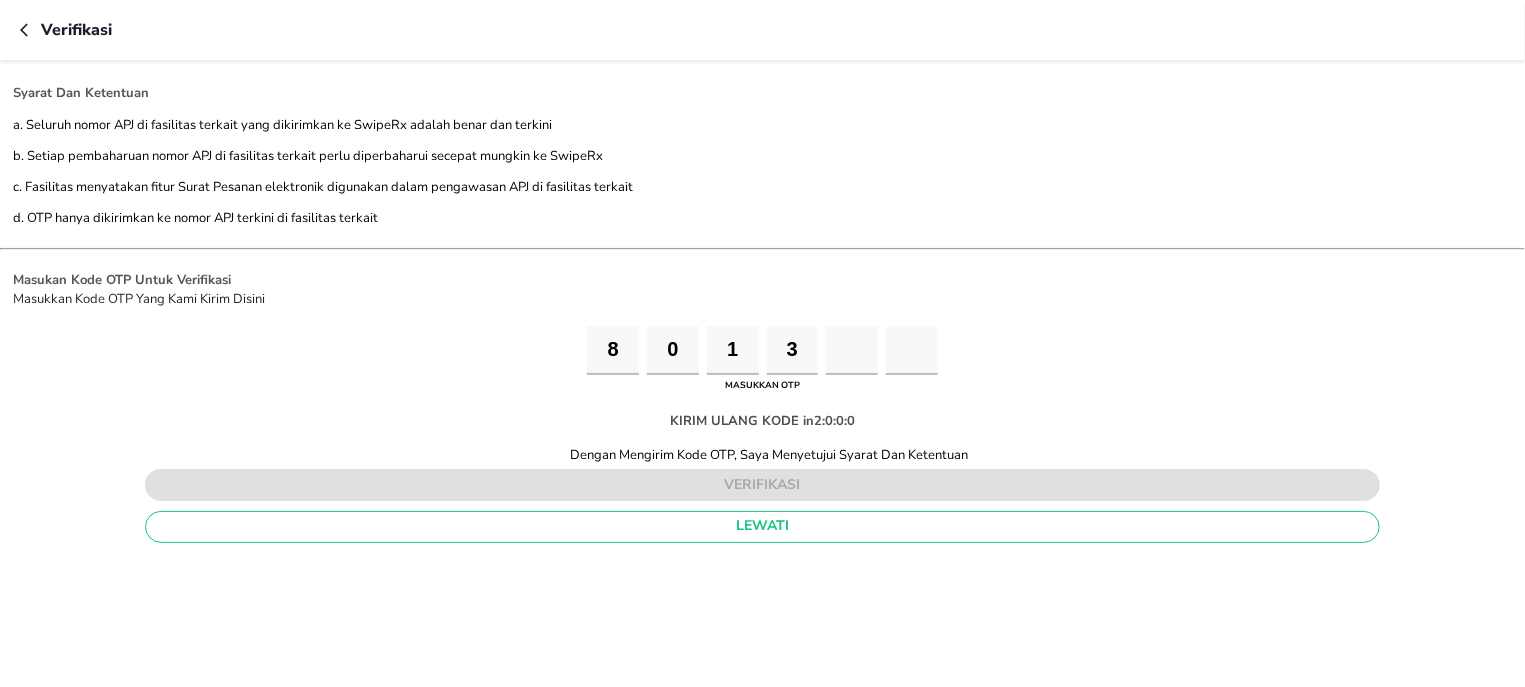type on "5" 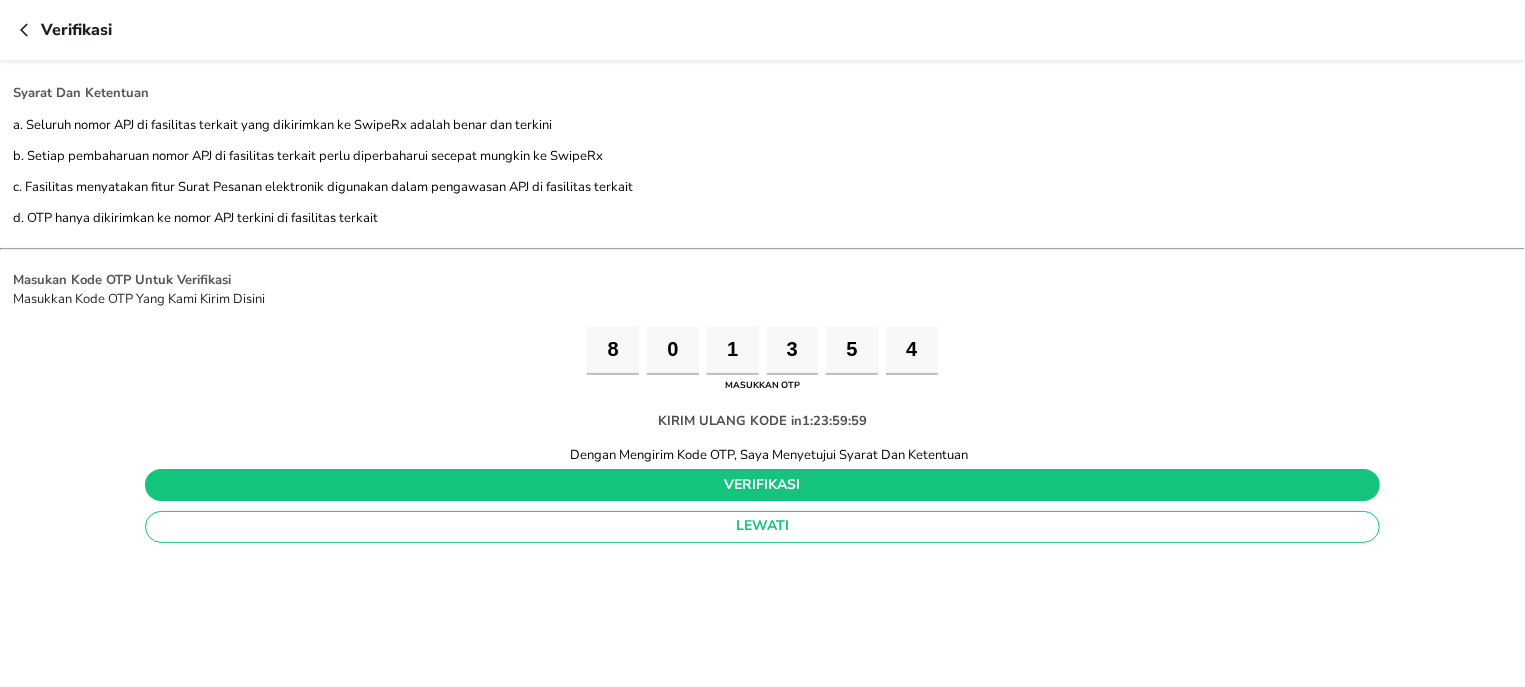 type on "4" 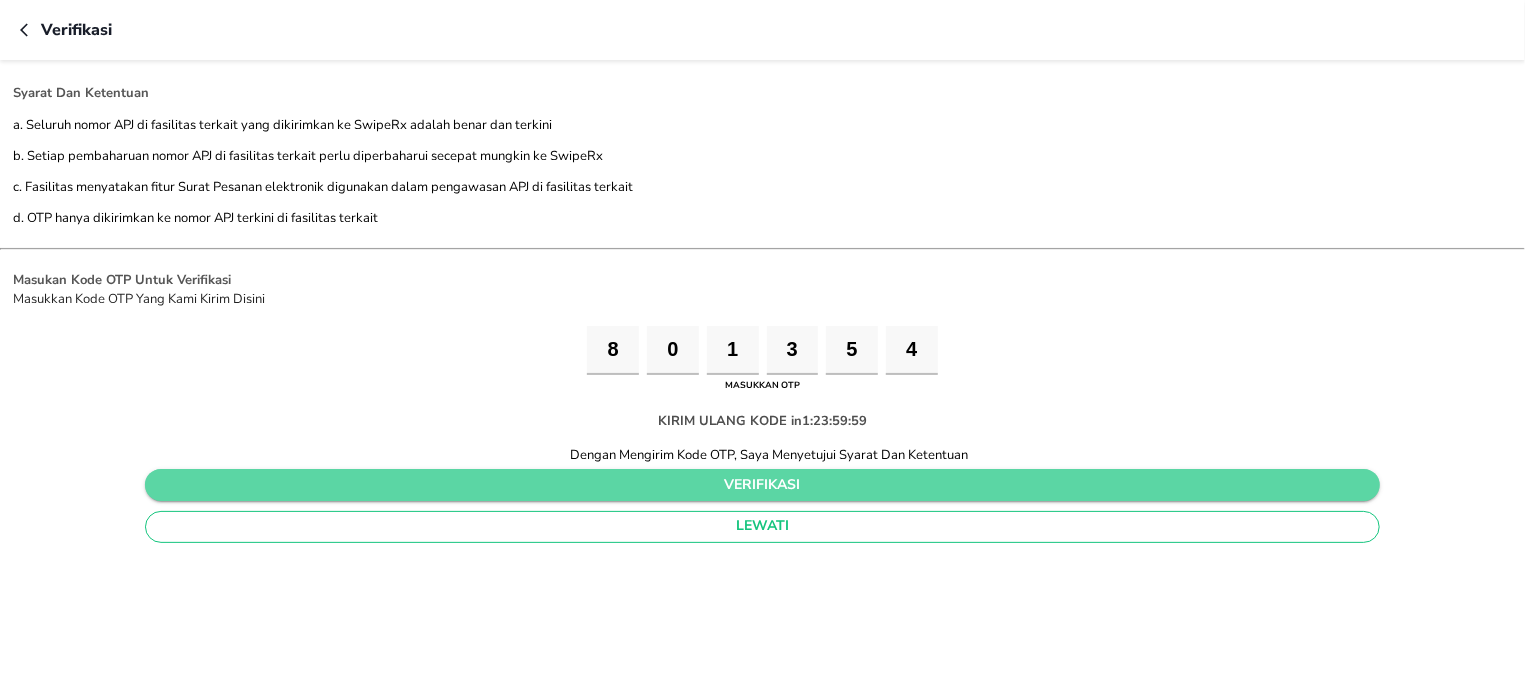 click on "verifikasi" at bounding box center (762, 485) 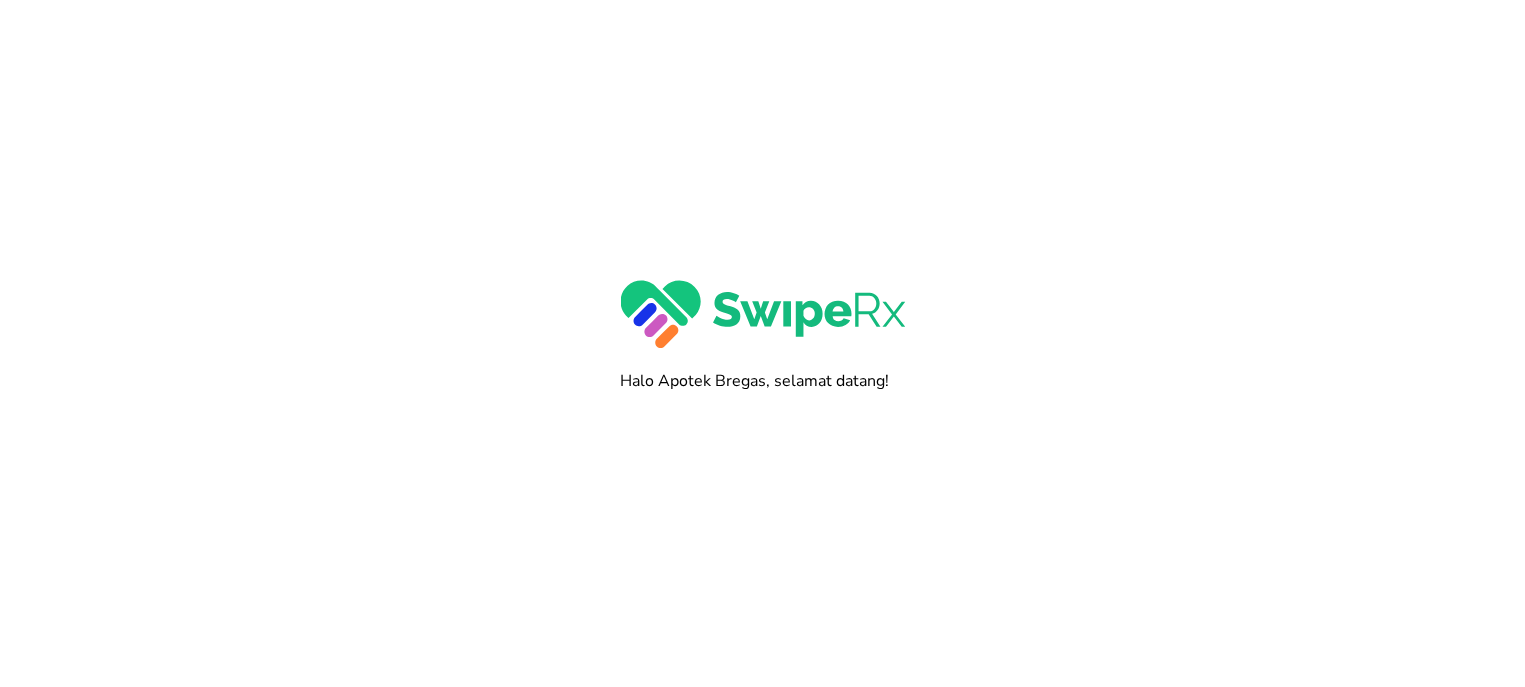 scroll, scrollTop: 0, scrollLeft: 0, axis: both 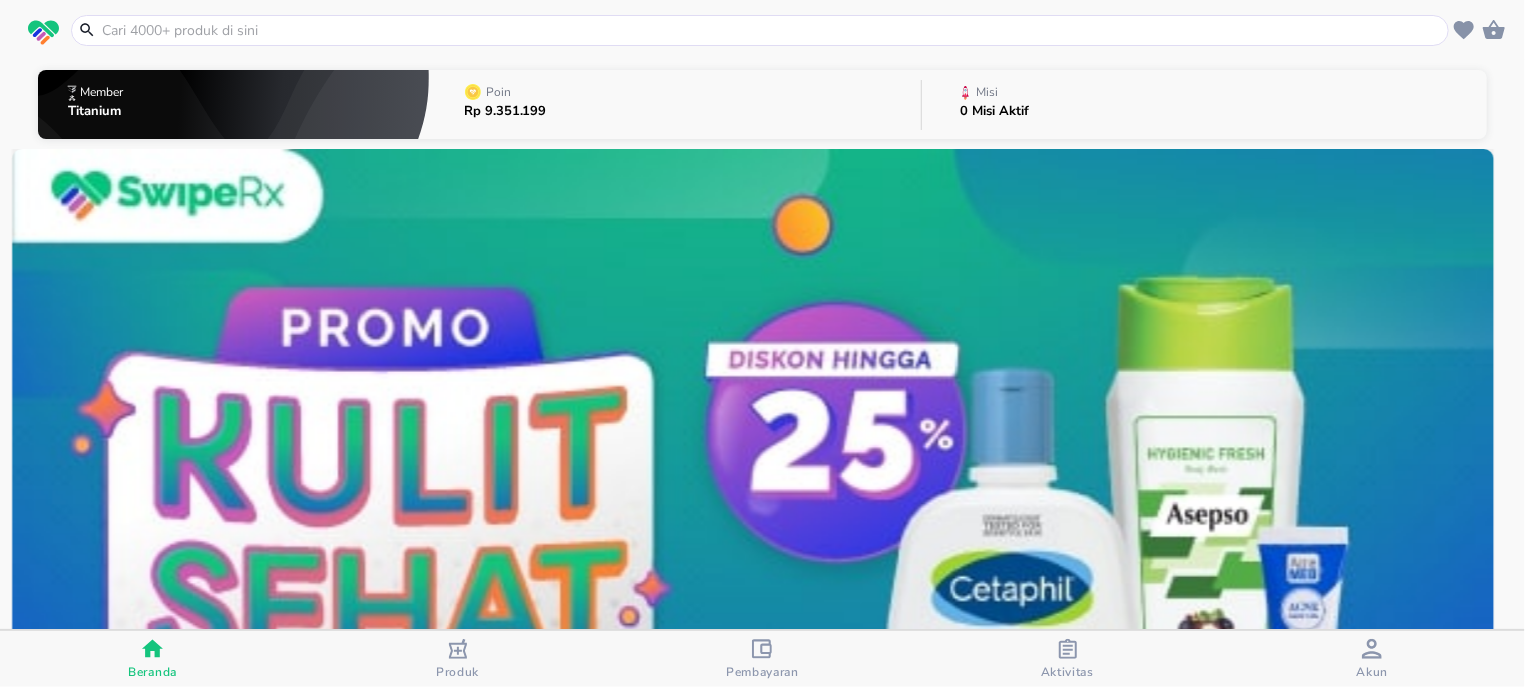 click at bounding box center [1068, 651] 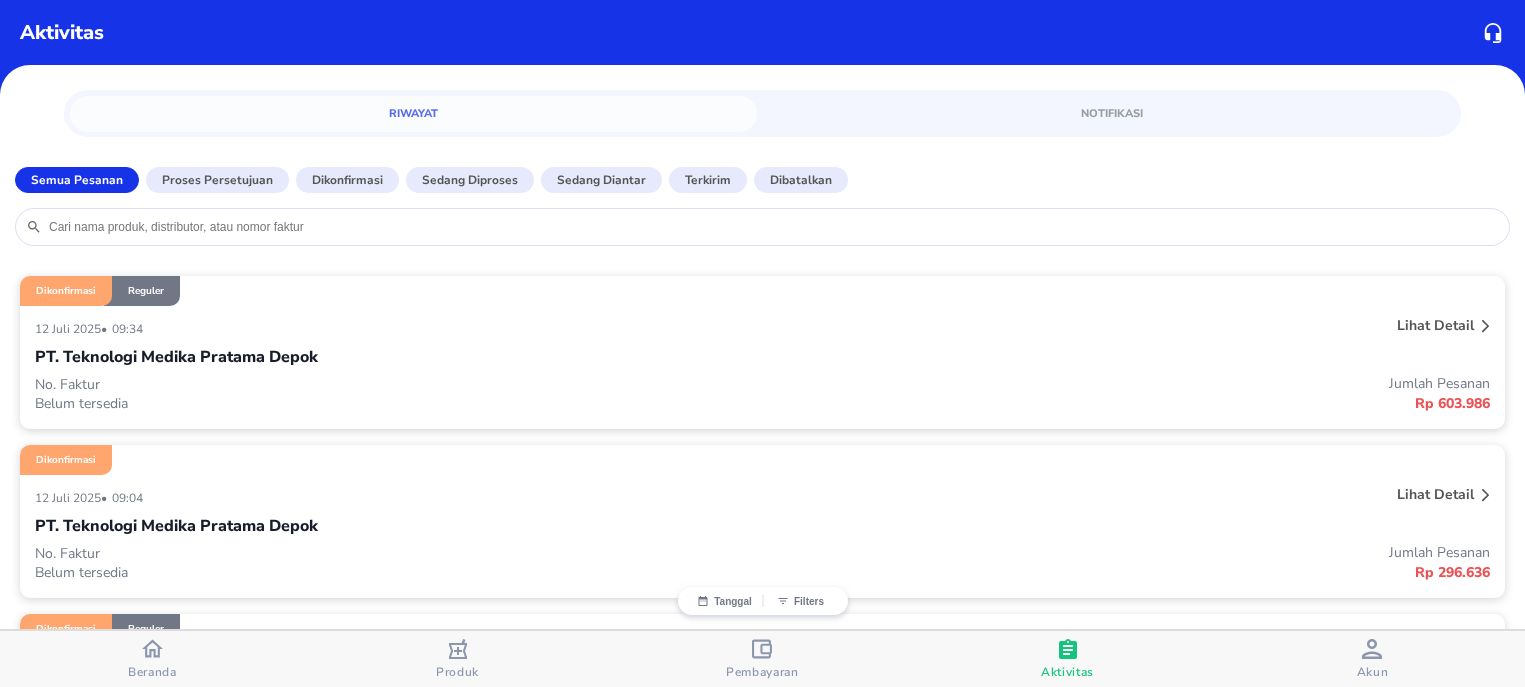 scroll, scrollTop: 0, scrollLeft: 0, axis: both 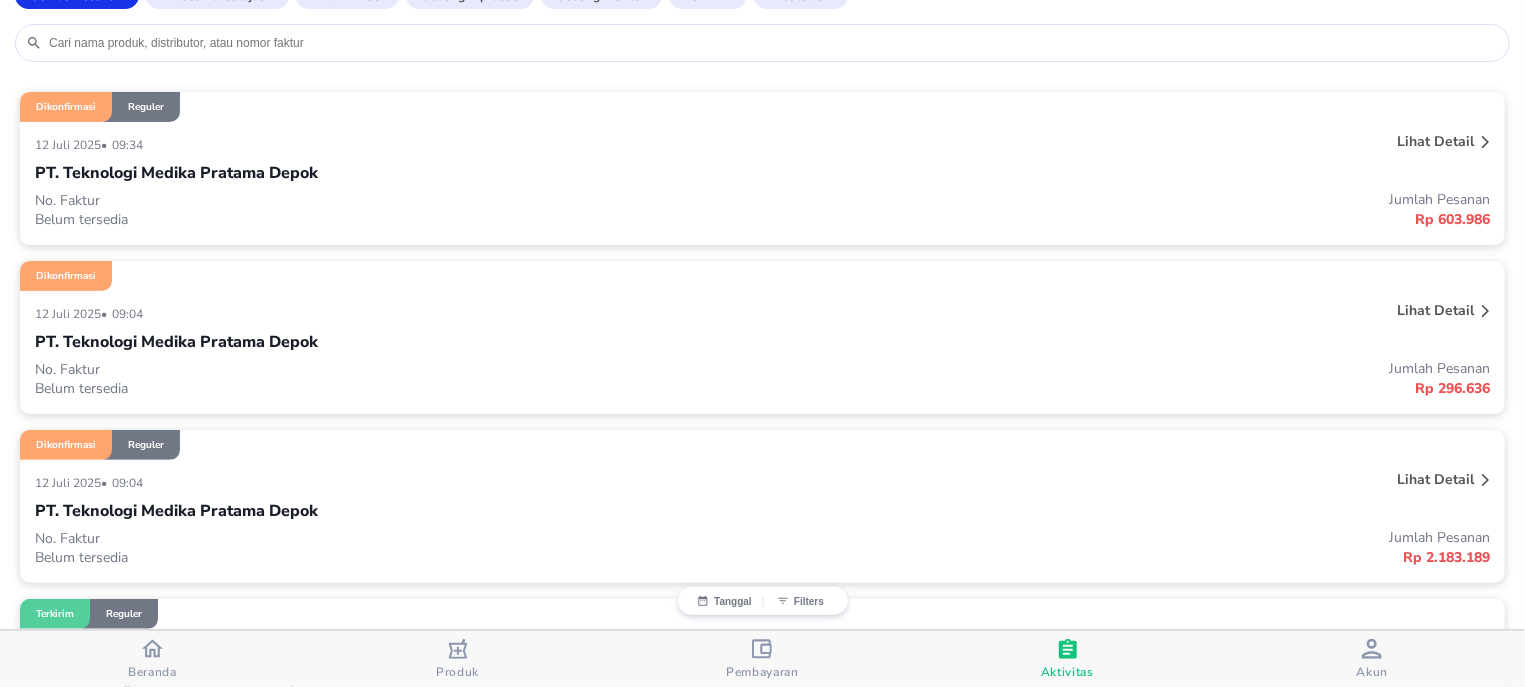 click on "Lihat detail" at bounding box center [1435, 310] 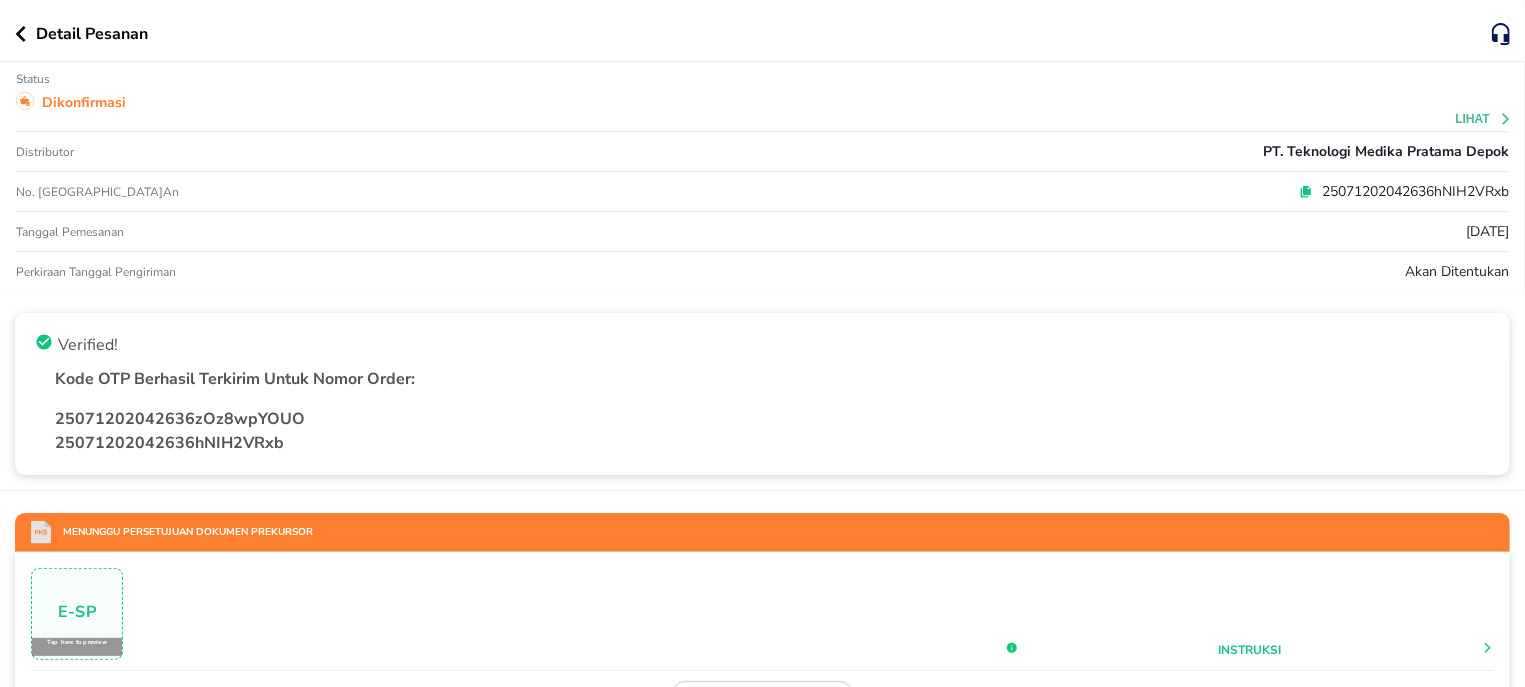 click on "25071202042636hNIH2VRxb" at bounding box center (1011, 191) 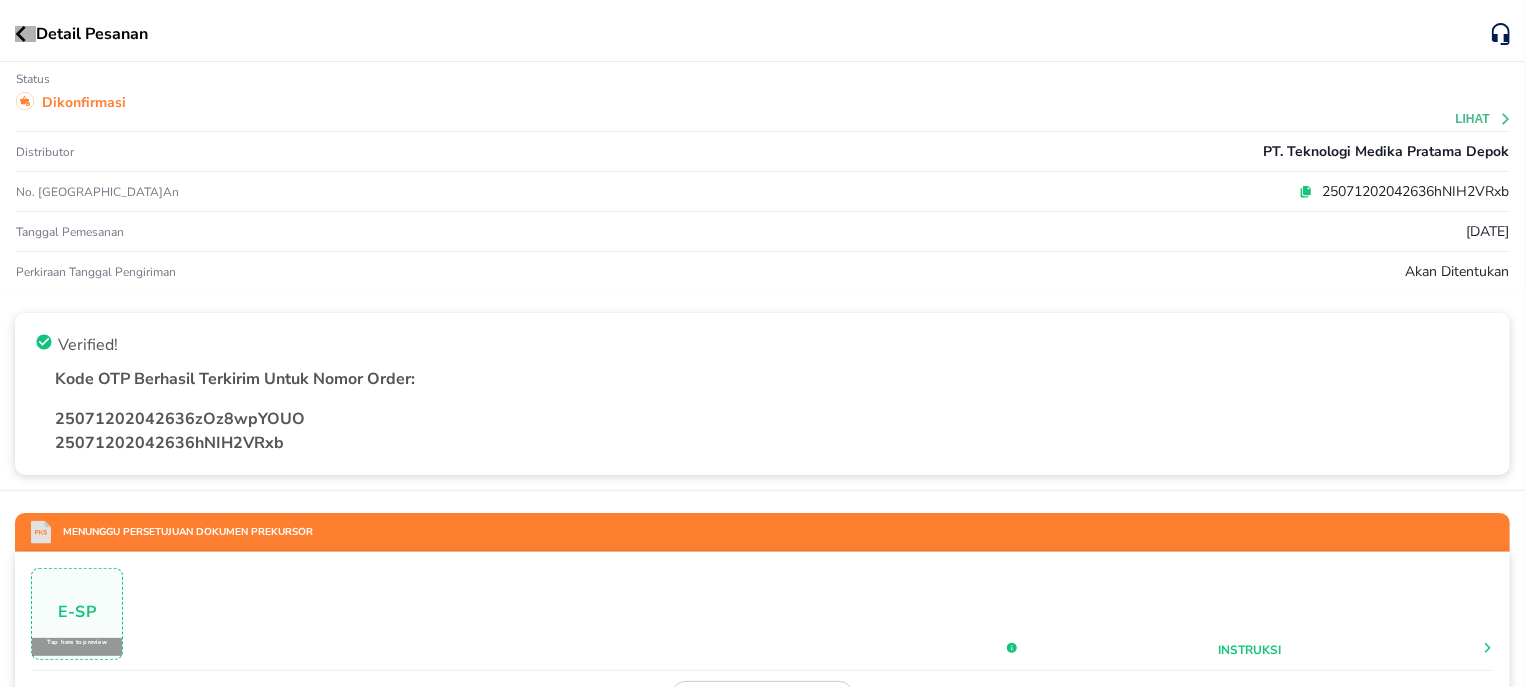 click at bounding box center (25, 34) 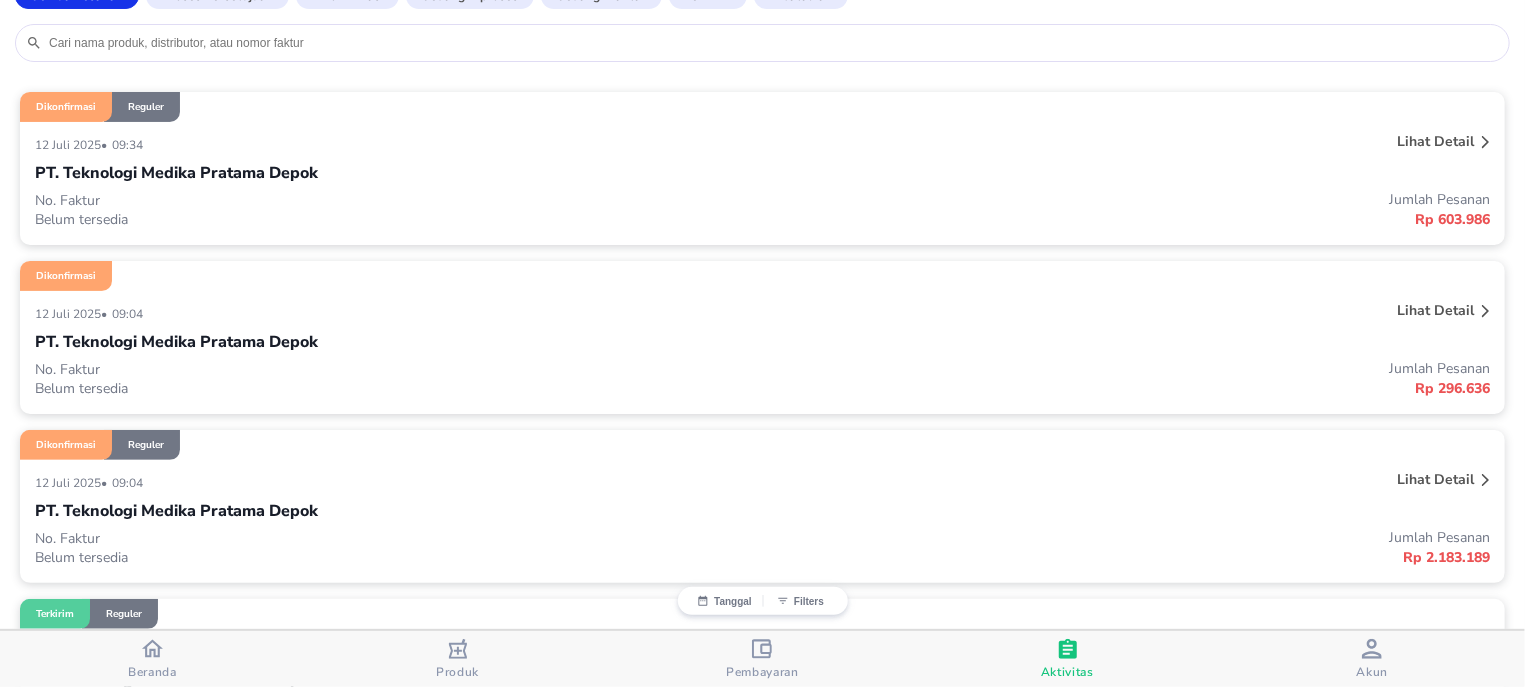 click on "Lihat detail" at bounding box center [1435, 479] 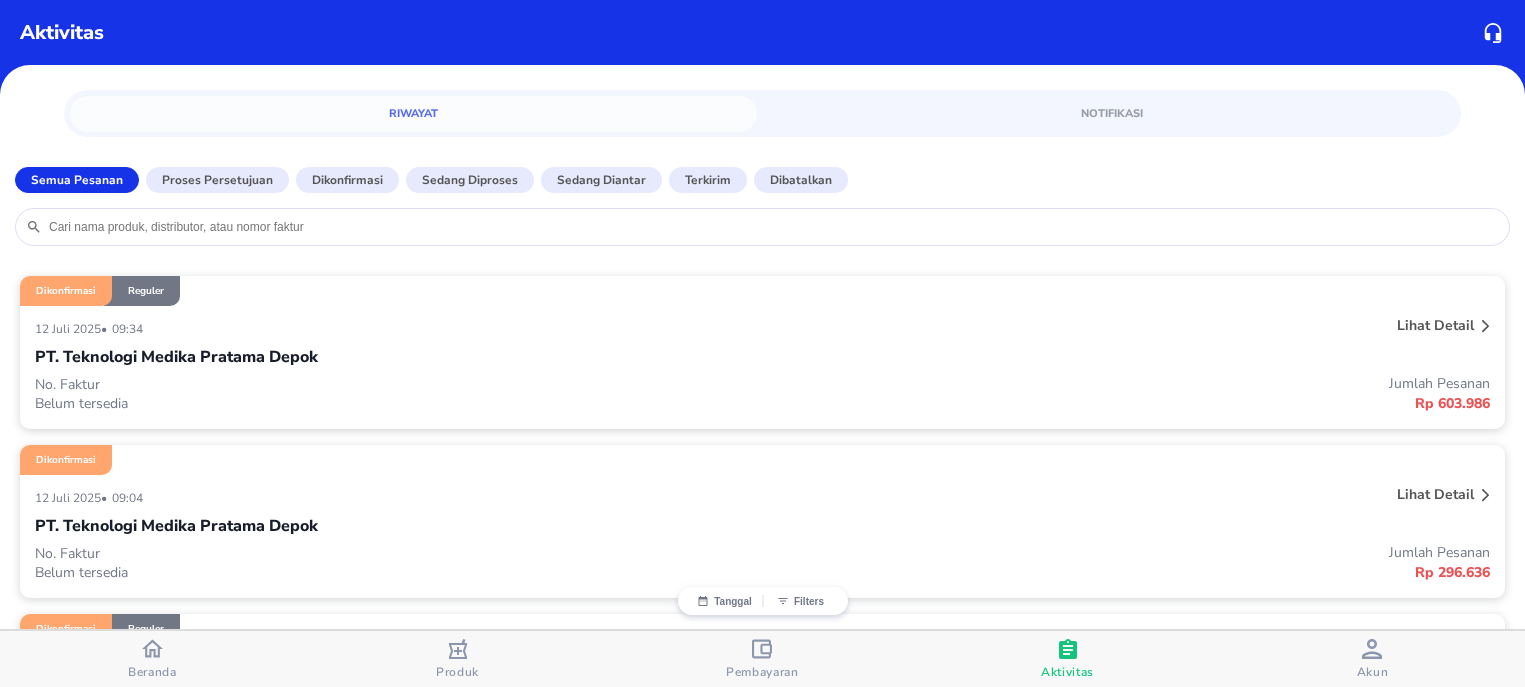 scroll, scrollTop: 0, scrollLeft: 0, axis: both 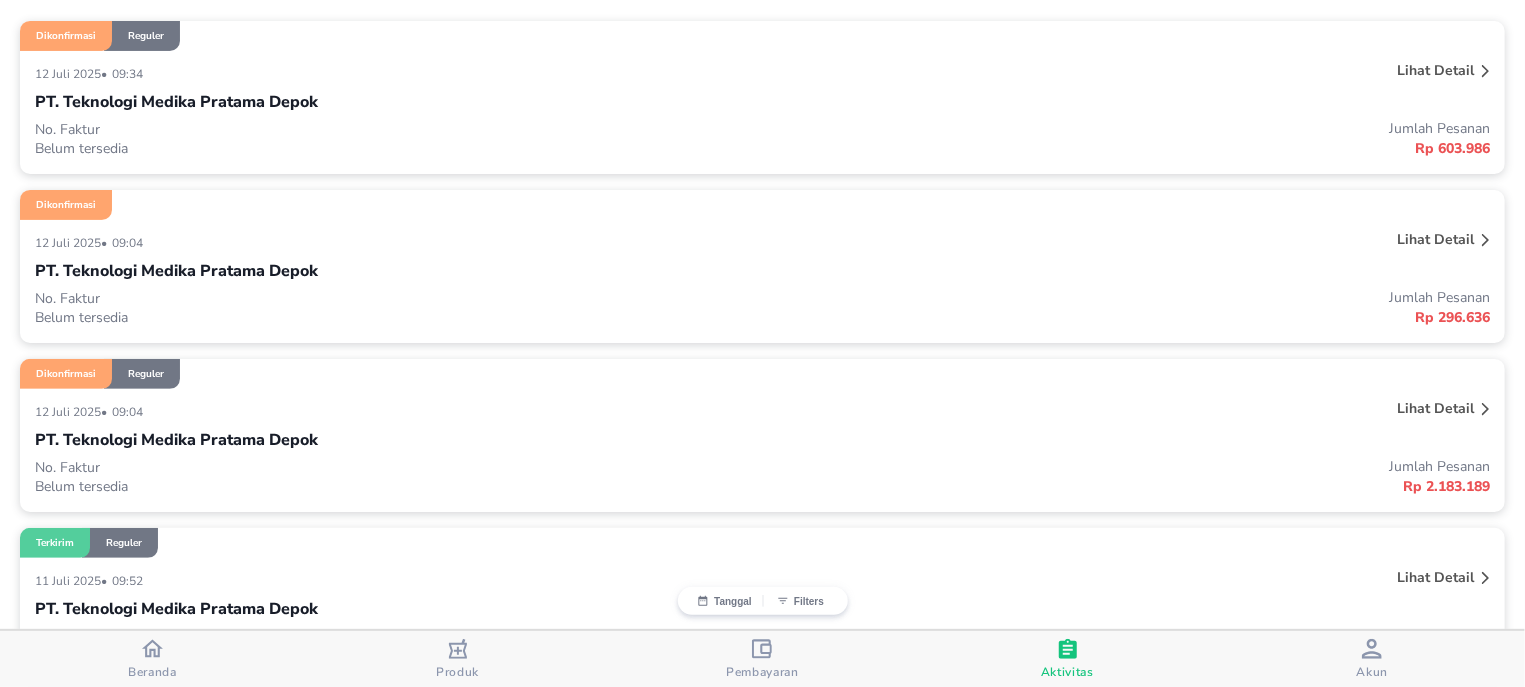 click on "Lihat detail" at bounding box center (1435, 408) 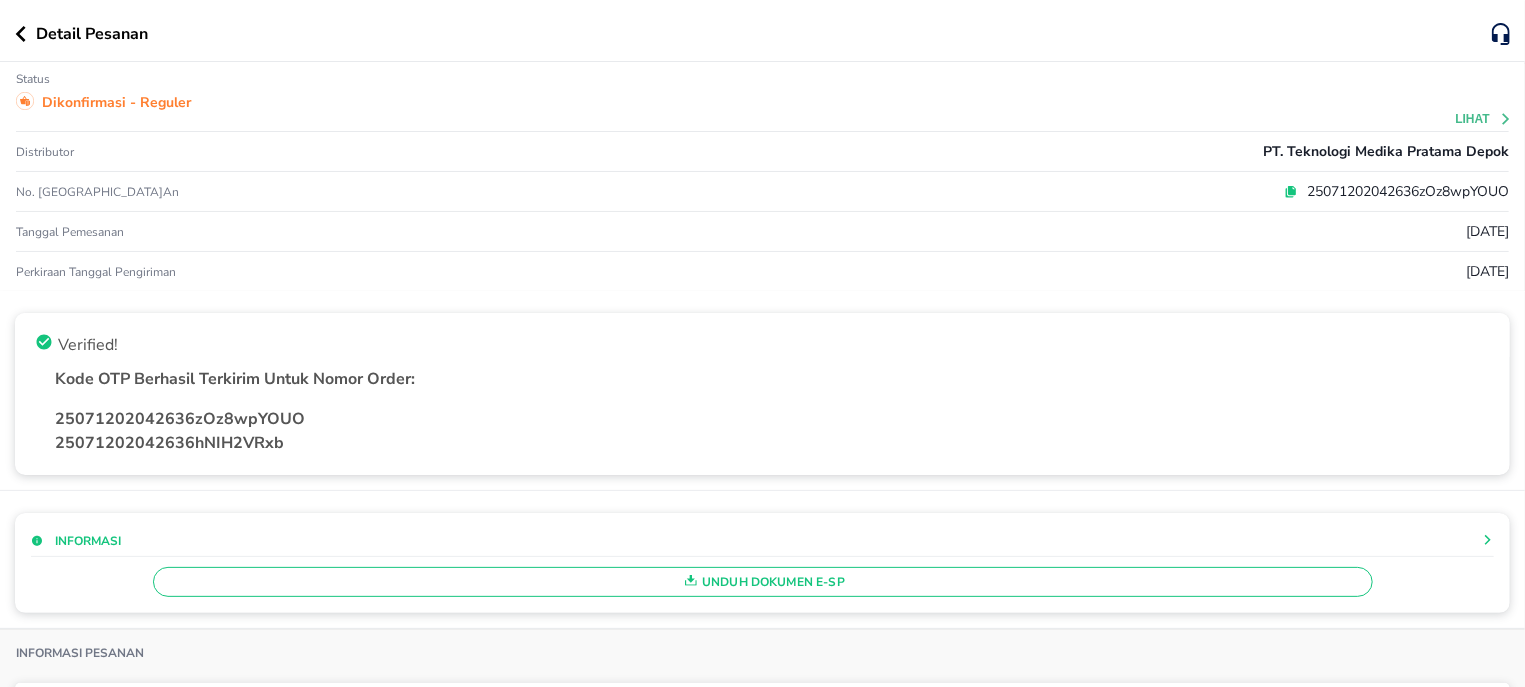click 